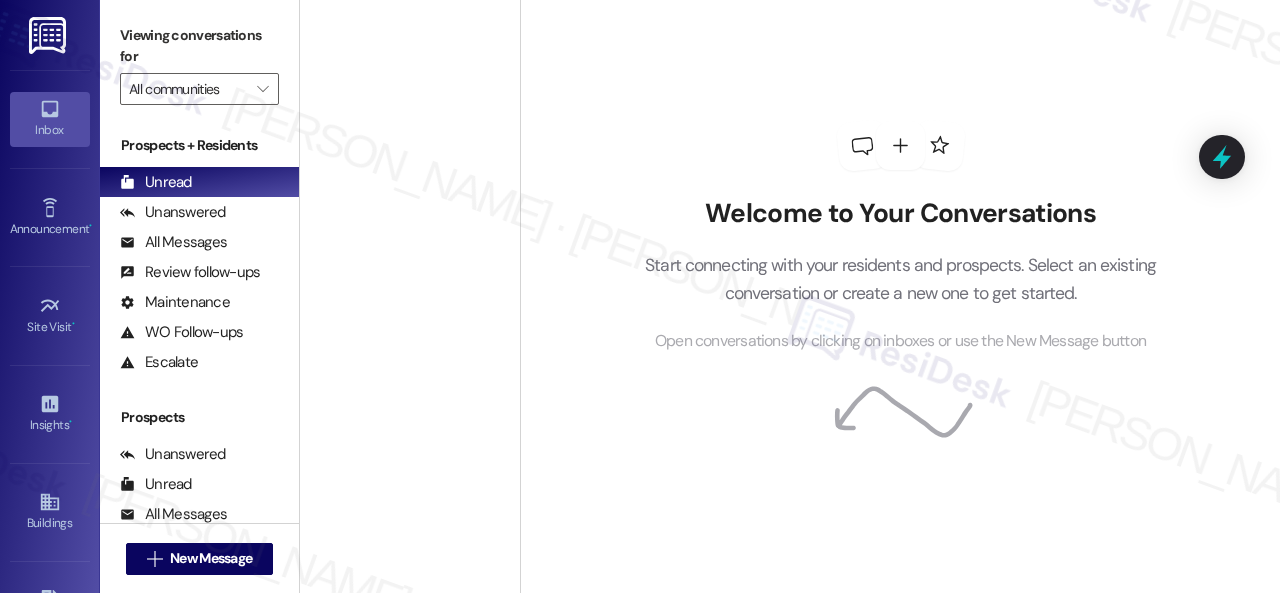 scroll, scrollTop: 0, scrollLeft: 0, axis: both 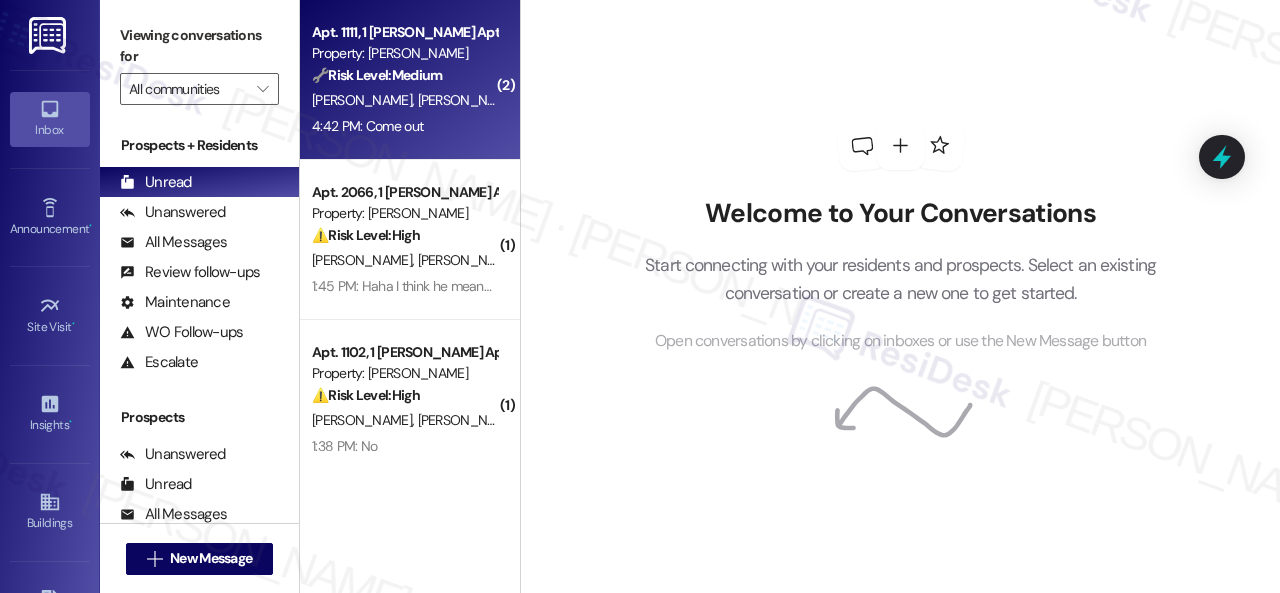 click on "[PERSON_NAME] [PERSON_NAME]" at bounding box center (404, 100) 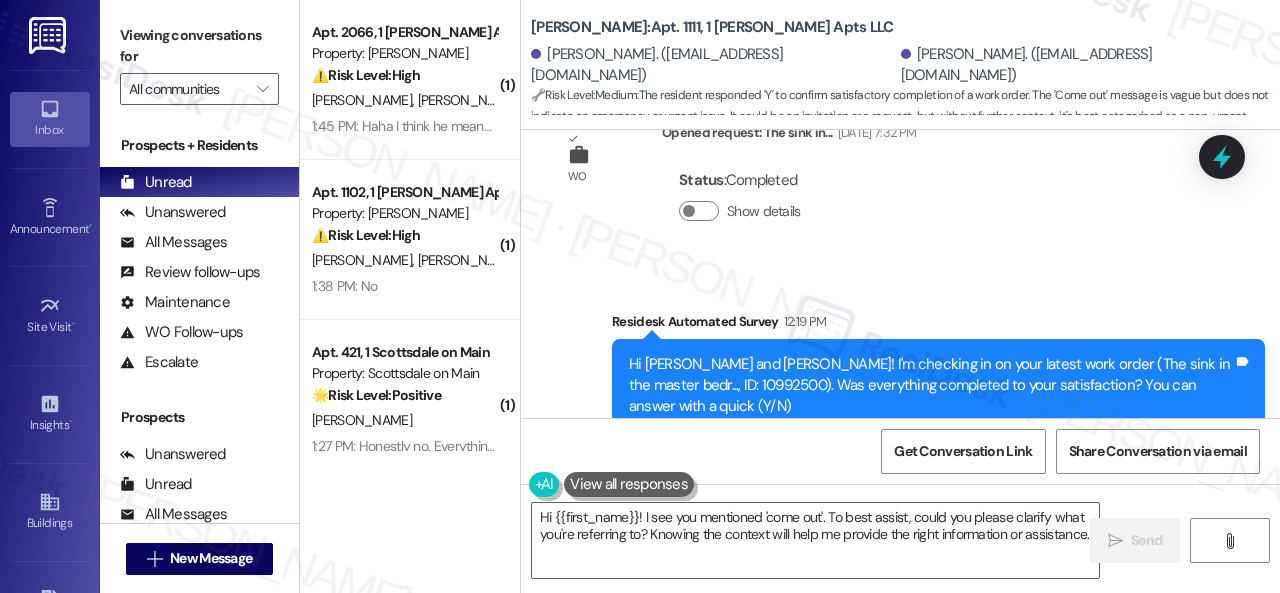 scroll, scrollTop: 4764, scrollLeft: 0, axis: vertical 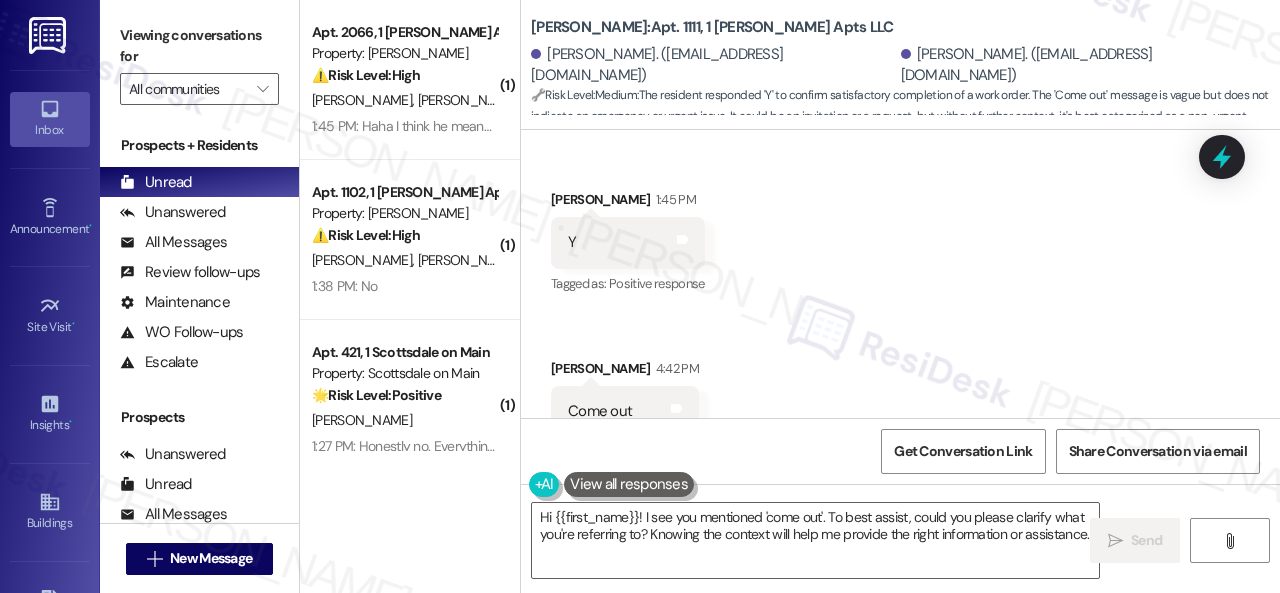 click on "Received via SMS [PERSON_NAME] 4:42 PM Come out  Tags and notes Tagged as:   Call request Click to highlight conversations about Call request" at bounding box center [625, 412] 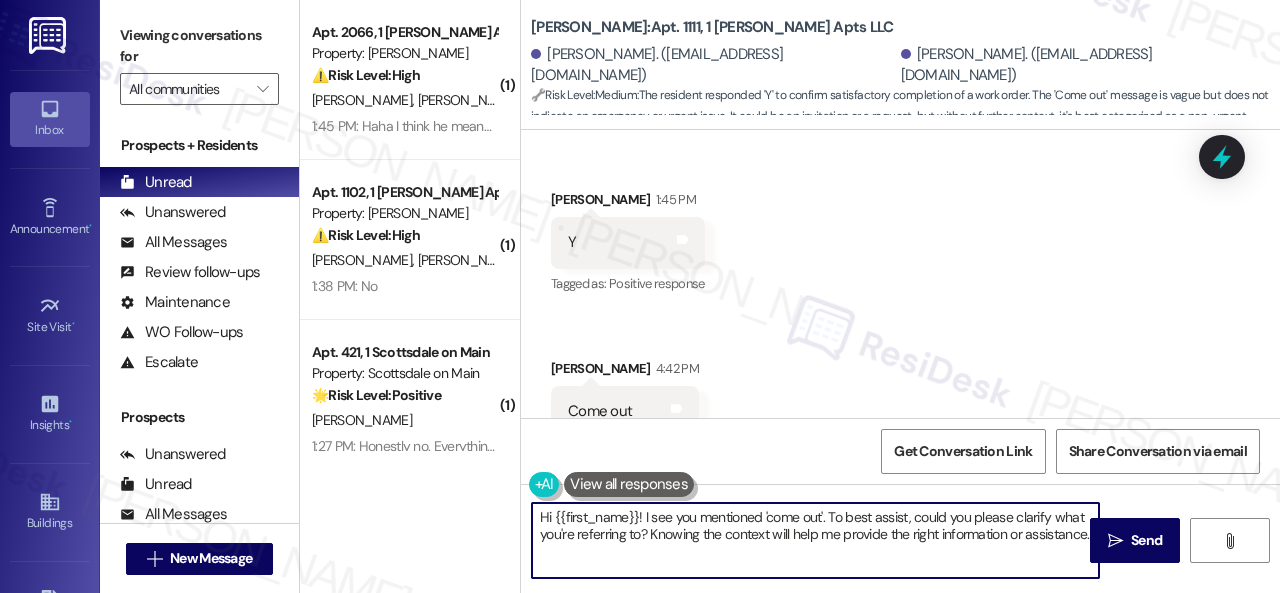 drag, startPoint x: 618, startPoint y: 565, endPoint x: 406, endPoint y: 499, distance: 222.03603 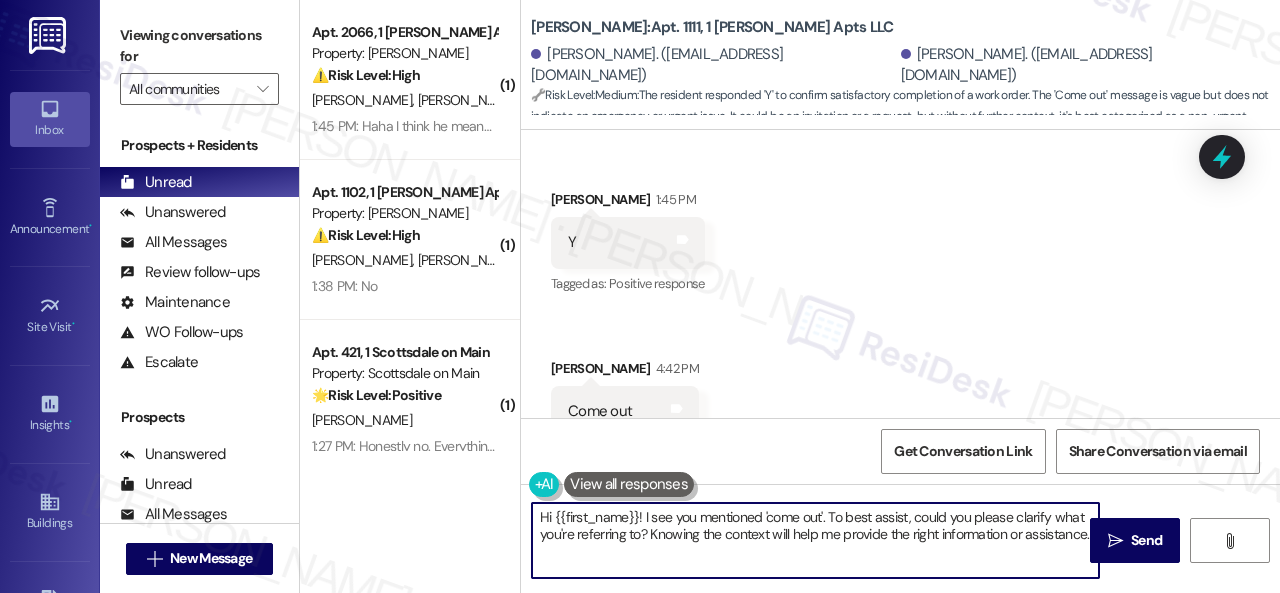 click on "( 1 ) Apt. 2066, 1 [PERSON_NAME] Apts LLC Property: [PERSON_NAME] ⚠️  Risk Level:  High The resident is reporting that the AC is still not fixed. AC issues, especially during hot weather, can be considered urgent general maintenance. [PERSON_NAME] [PERSON_NAME] 1:45 PM: Haha I think he means the roaches were taken care of but we're still waiting on the ac! So sorry I think no one was home the last time they tried to come fix it! 1:45 PM: Haha I think he means the roaches were taken care of but we're still waiting on the ac! So sorry I think no one was home the last time they tried to come fix it! ( 1 ) Apt. 1102, 1 [PERSON_NAME] Apts LLC Property: [PERSON_NAME] ⚠️  Risk Level:  High The resident responded 'No' to the question of whether a water leak work order was completed to their satisfaction. This indicates the leak issue is unresolved and could potentially cause further damage, requiring urgent attention. [PERSON_NAME] [PERSON_NAME] 1:38 PM: No 1:38 PM: No ( 1 ) Apt. 421, 1 Scottsdale on Main 🌟  Risk Level:  ( 1 ) (" at bounding box center (790, 296) 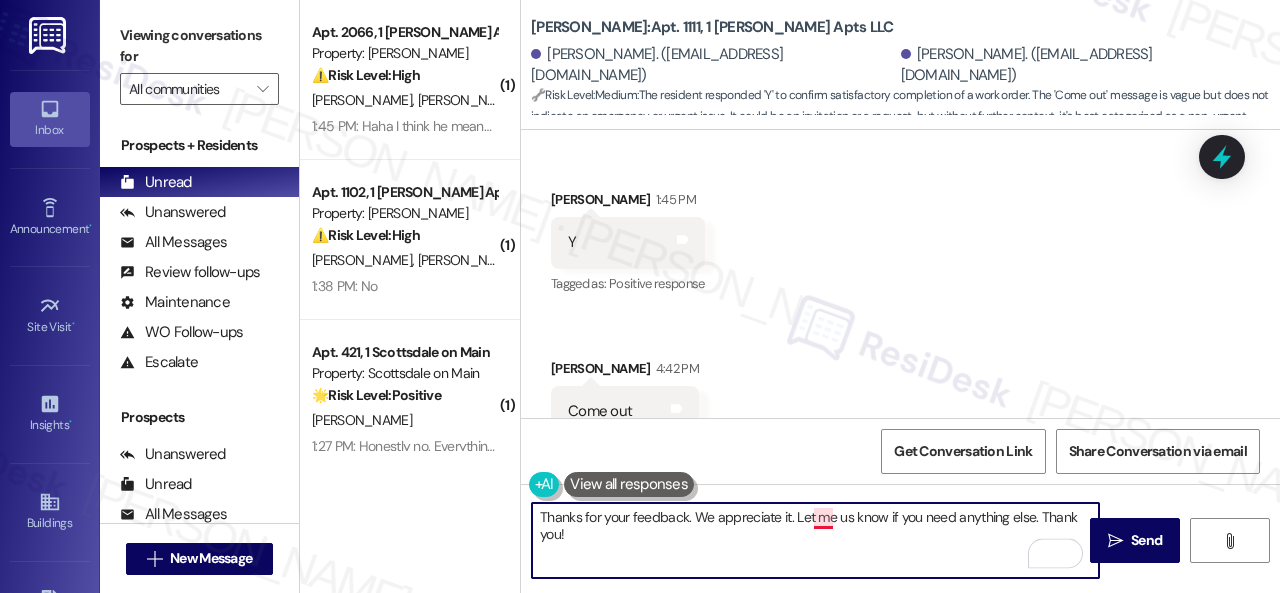 click on "Thanks for your feedback. We appreciate it. Let me us know if you need anything else. Thank you!" at bounding box center [815, 540] 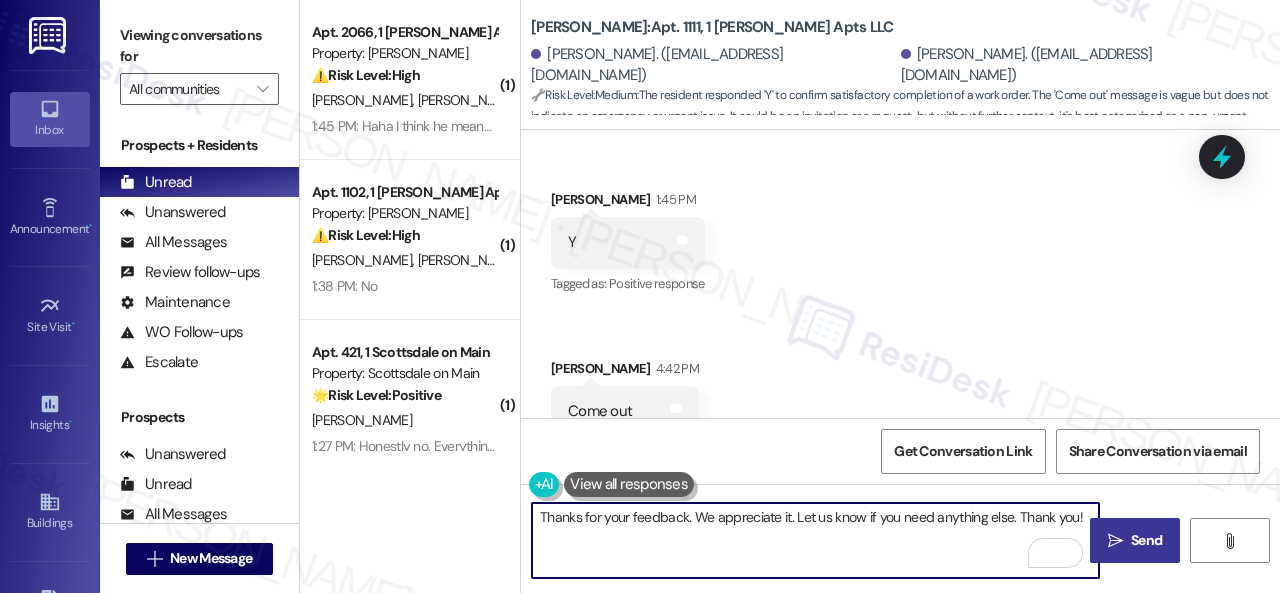 type on "Thanks for your feedback. We appreciate it. Let us know if you need anything else. Thank you!" 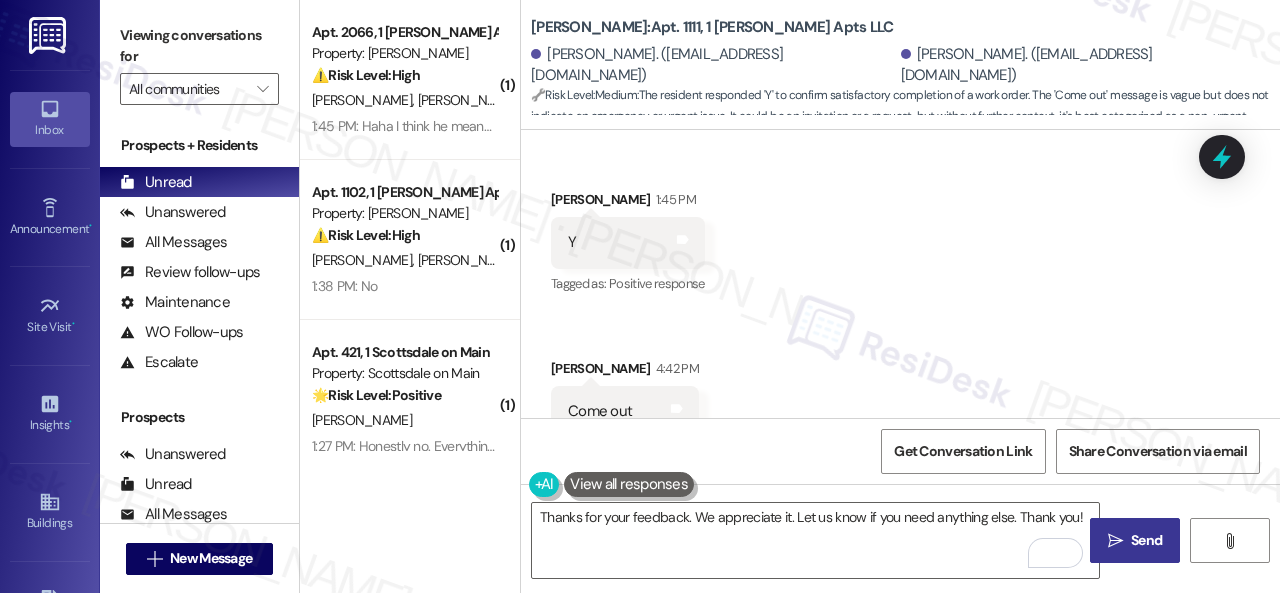 click on "Send" at bounding box center [1146, 540] 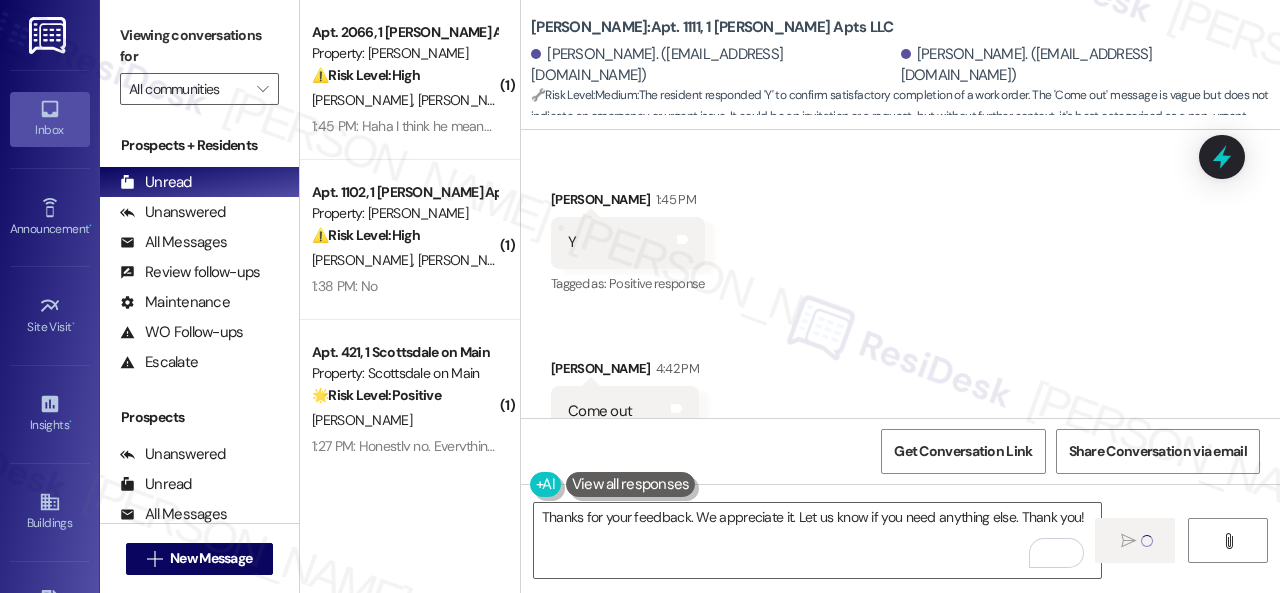 type 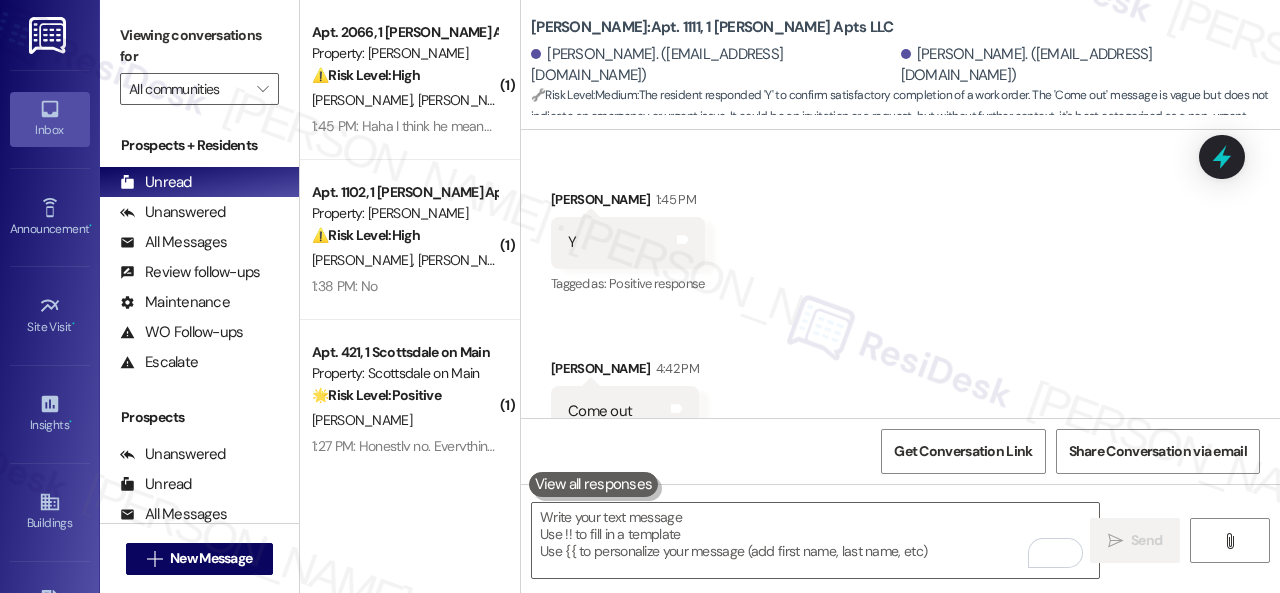 scroll, scrollTop: 4763, scrollLeft: 0, axis: vertical 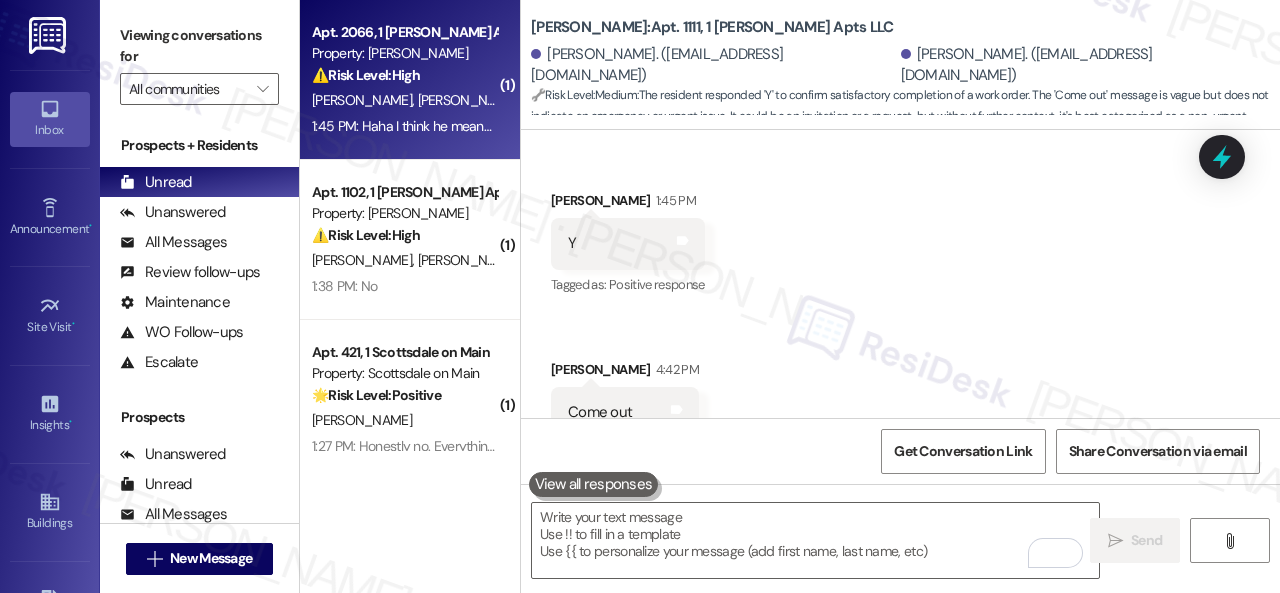 click on "⚠️  Risk Level:  High The resident is reporting that the AC is still not fixed. AC issues, especially during hot weather, can be considered urgent general maintenance." at bounding box center [404, 75] 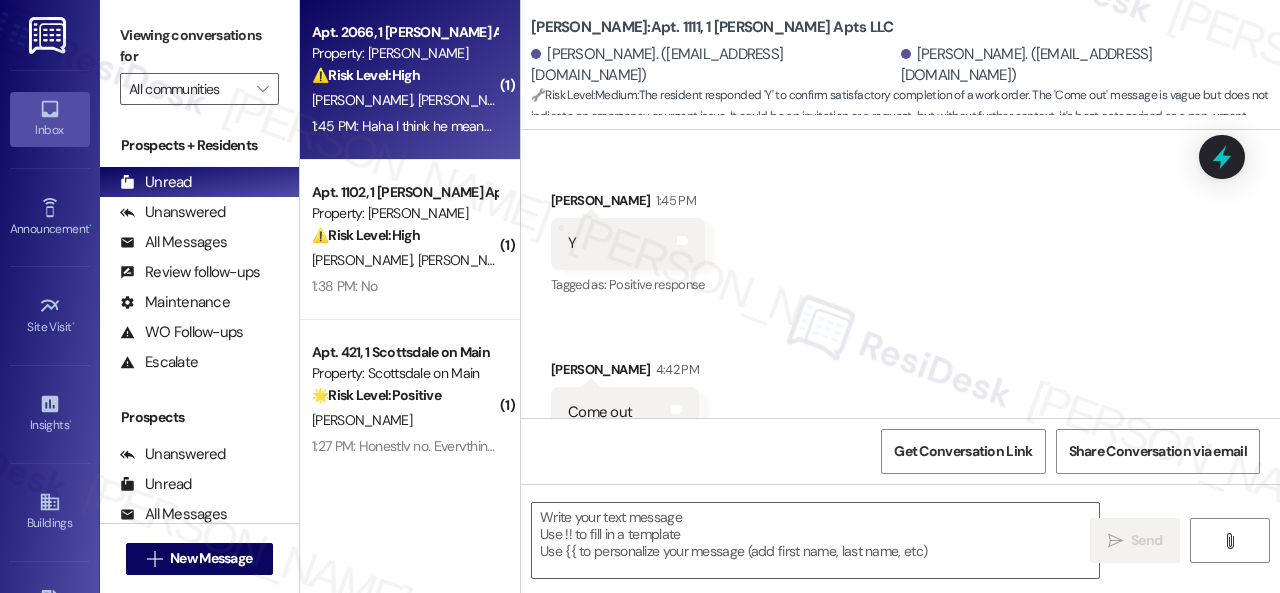 type on "Fetching suggested responses. Please feel free to read through the conversation in the meantime." 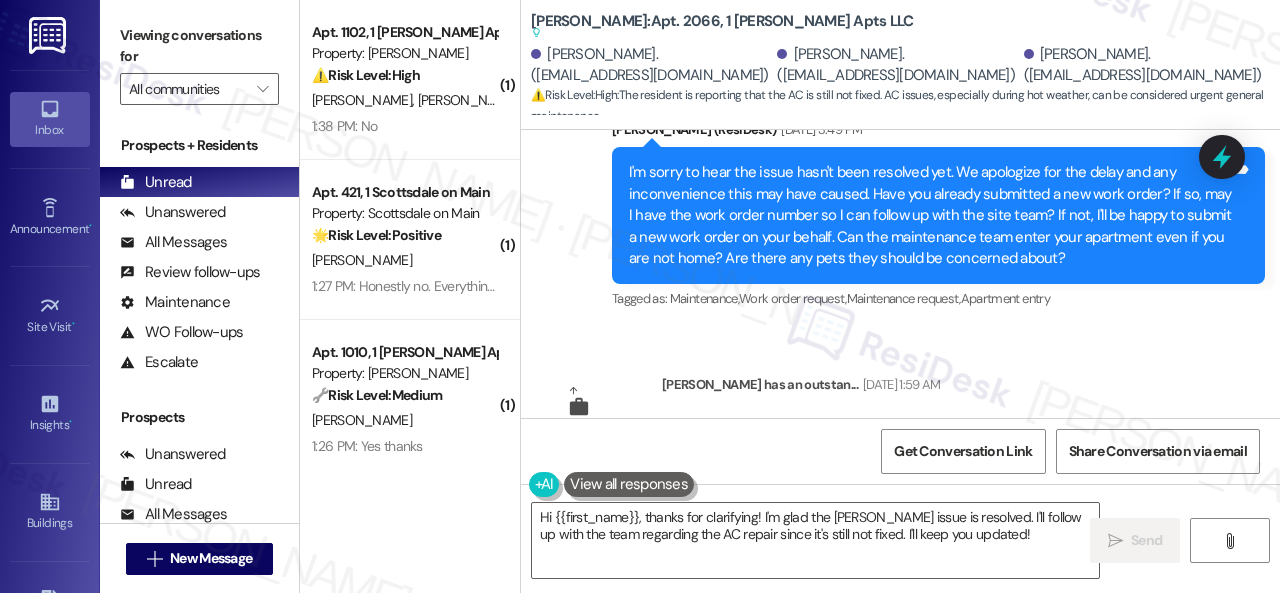 scroll, scrollTop: 8024, scrollLeft: 0, axis: vertical 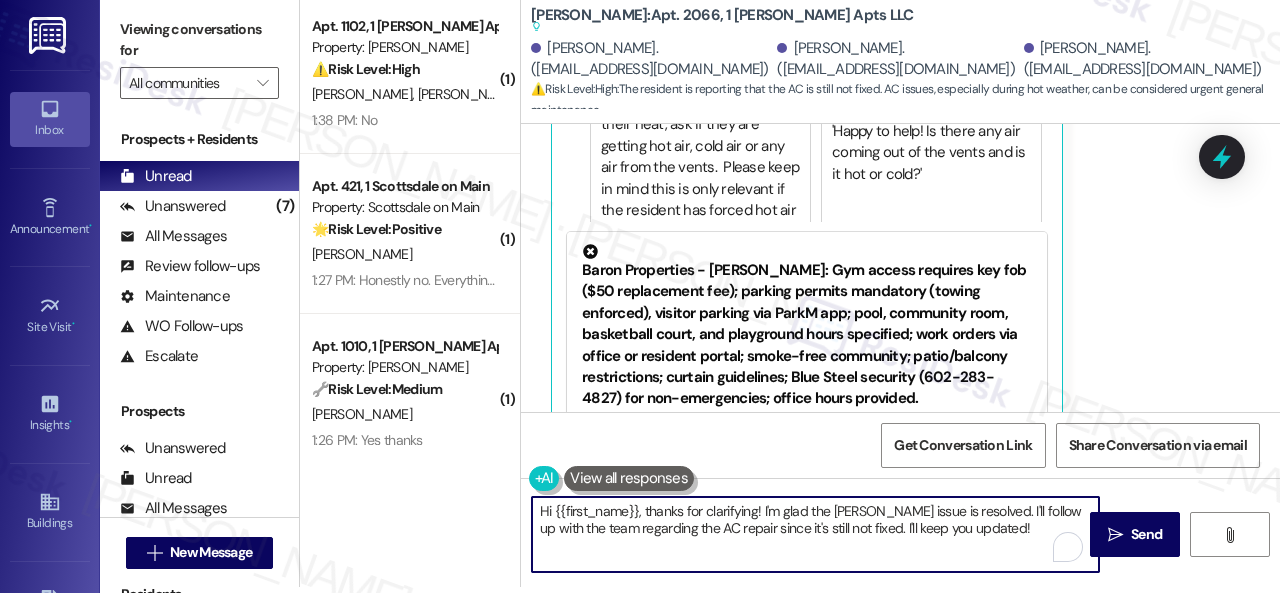 drag, startPoint x: 976, startPoint y: 537, endPoint x: 473, endPoint y: 466, distance: 507.9862 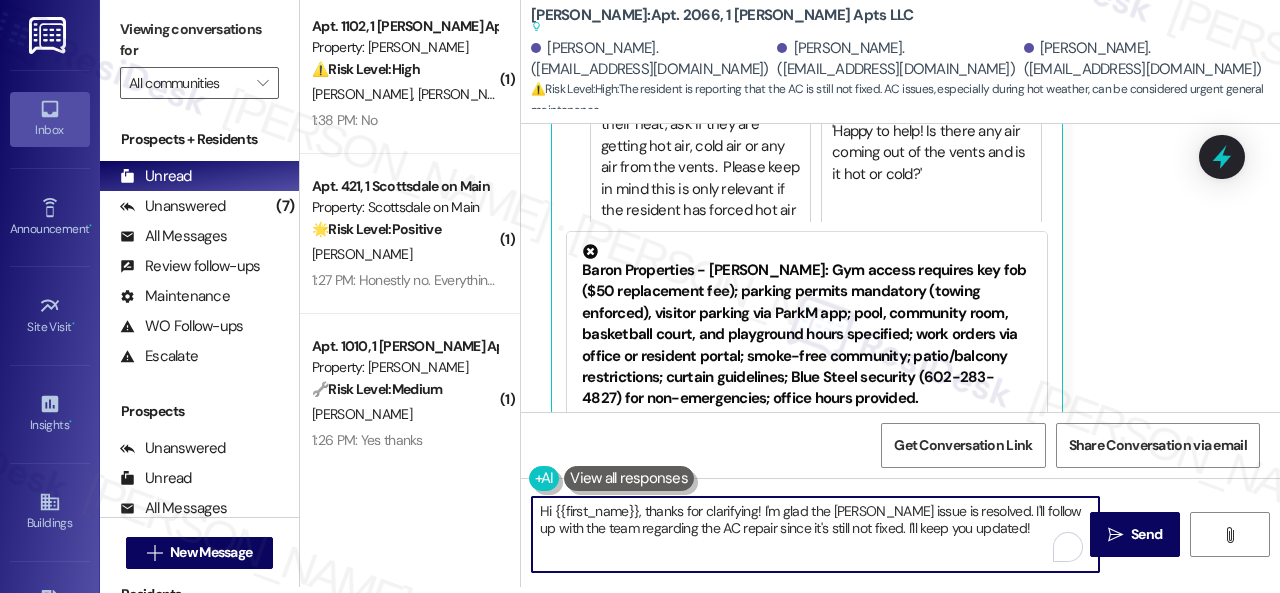 click on "( 1 ) Apt. 1102, 1 [PERSON_NAME] Apts LLC Property: [PERSON_NAME] ⚠️  Risk Level:  High The resident responded 'No' to the question of whether a water leak work order was completed to their satisfaction. This indicates the leak issue is unresolved and could potentially cause further damage, requiring urgent attention. [PERSON_NAME] [PERSON_NAME] 1:38 PM: No 1:38 PM: No ( 1 ) Apt. 421, 1 Scottsdale on Main Property: [GEOGRAPHIC_DATA] on Main 🌟  Risk Level:  Positive The resident is providing positive feedback about their move-in experience, indicating satisfaction. This is an opportunity for positive engagement and relationship building. [PERSON_NAME] 1:27 PM: Honestly no. Everything was awesome. Kindness, responsiveness, professionalism - all dialed in. 1:27 PM: Honestly no. Everything was awesome. Kindness, responsiveness, professionalism - all dialed in. ( 1 ) Apt. 1010, 1 [PERSON_NAME] Apts LLC Property: [PERSON_NAME] 🔧  Risk Level:  Medium [PERSON_NAME] 1:26 PM: Yes thanks 1:26 PM: Yes thanks ( 1 ) Apt. 2086, 1 [PERSON_NAME] Apts LLC (" at bounding box center [790, 290] 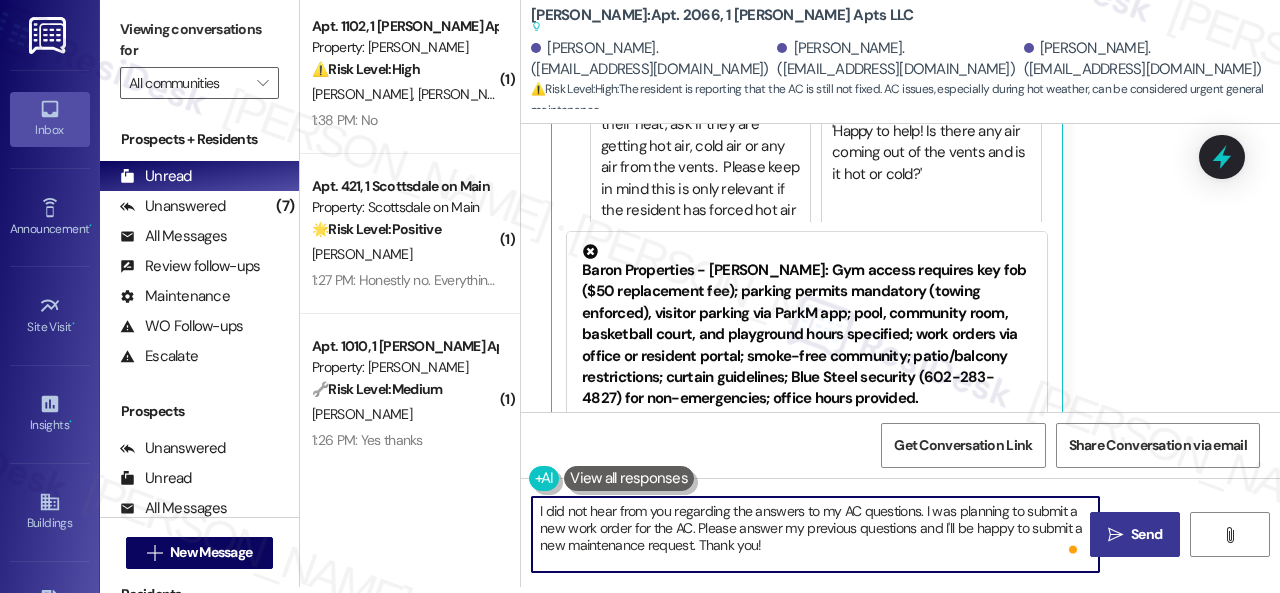 type on "I did not hear from you regarding the answers to my AC questions. I was planning to submit a new work order for the AC. Please answer my previous questions and I'll be happy to submit a new maintenance request. Thank you!" 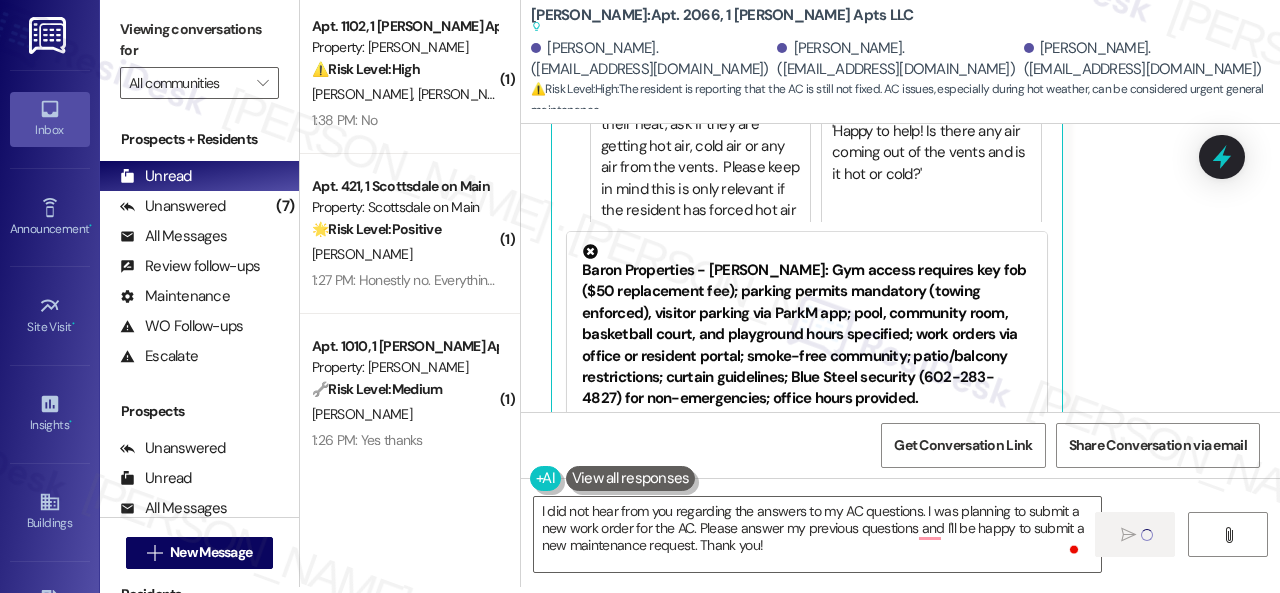 type 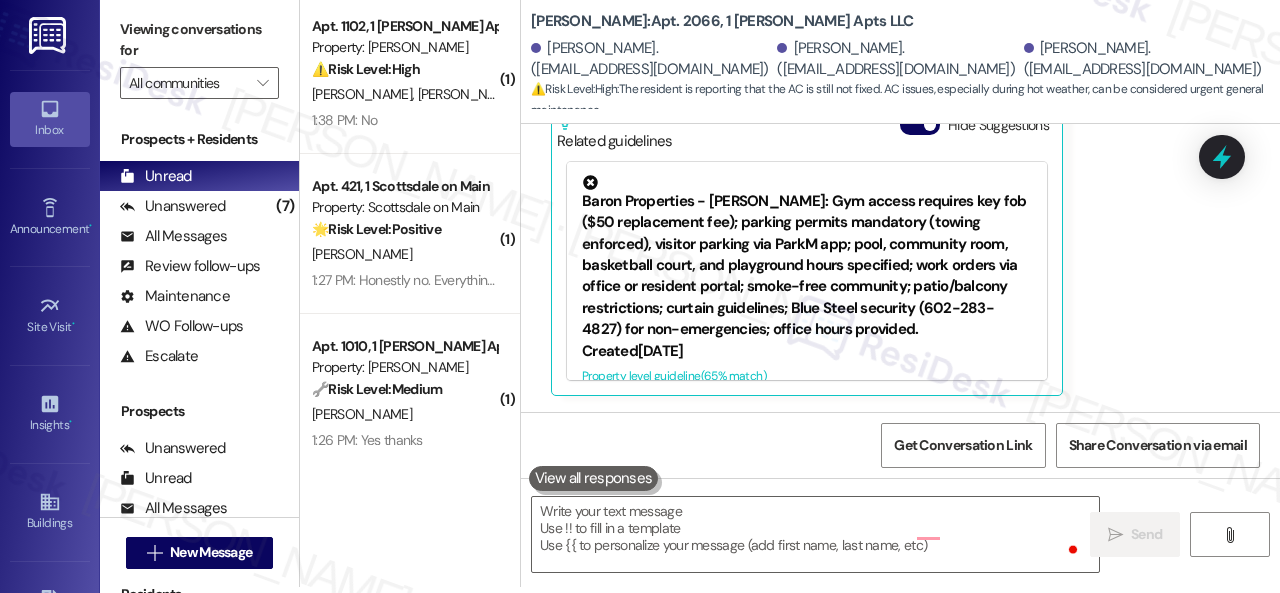 scroll, scrollTop: 9387, scrollLeft: 0, axis: vertical 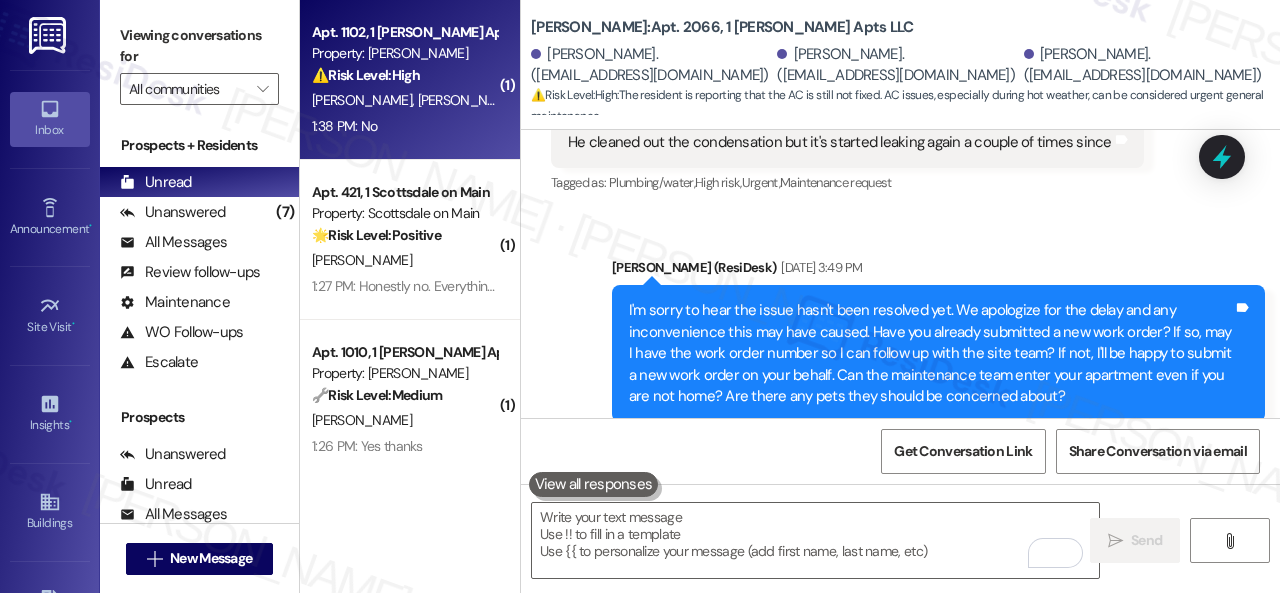 click on "1:38 PM: No 1:38 PM: No" at bounding box center (404, 126) 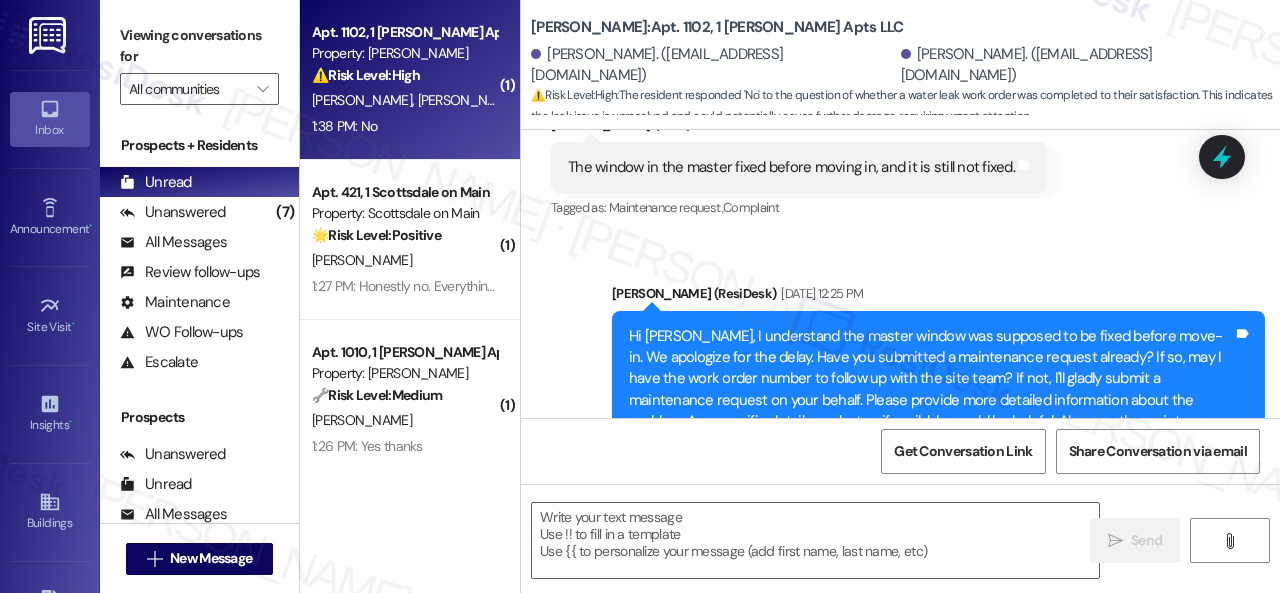 scroll, scrollTop: 3389, scrollLeft: 0, axis: vertical 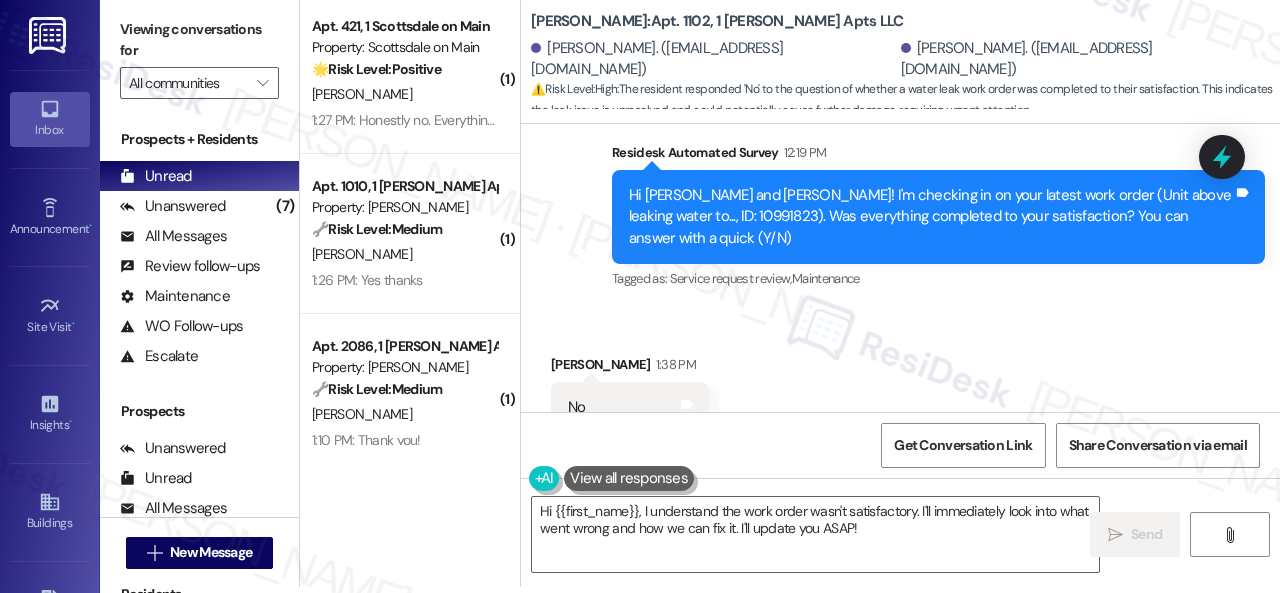 drag, startPoint x: 550, startPoint y: 218, endPoint x: 556, endPoint y: 228, distance: 11.661903 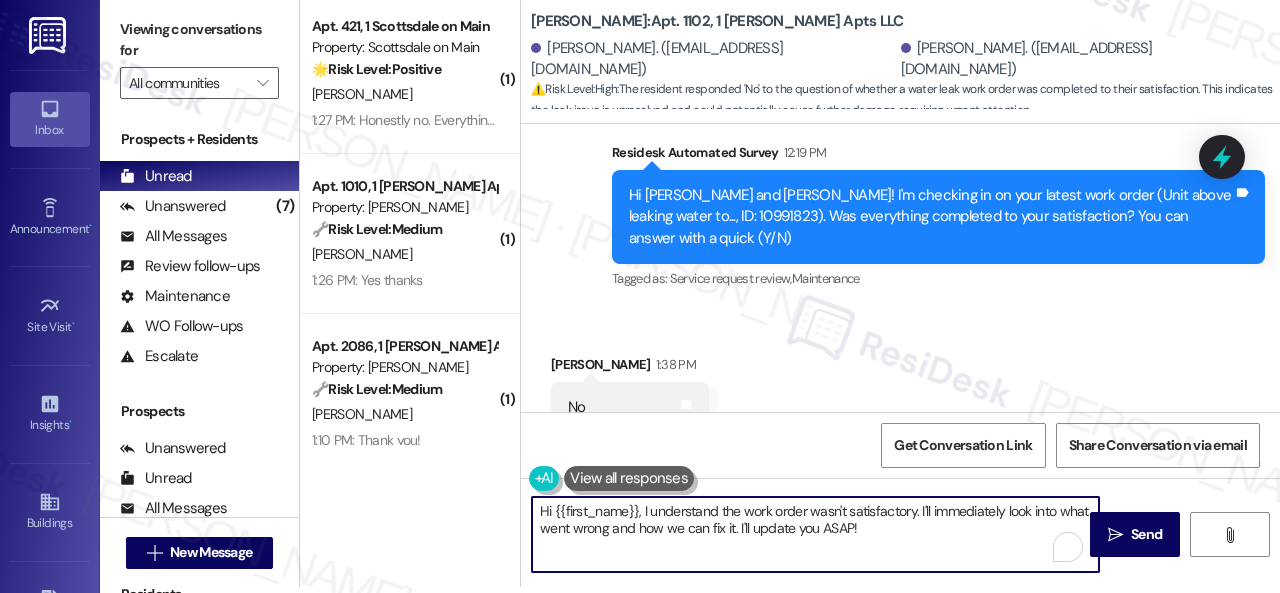 drag, startPoint x: 467, startPoint y: 486, endPoint x: 668, endPoint y: 486, distance: 201 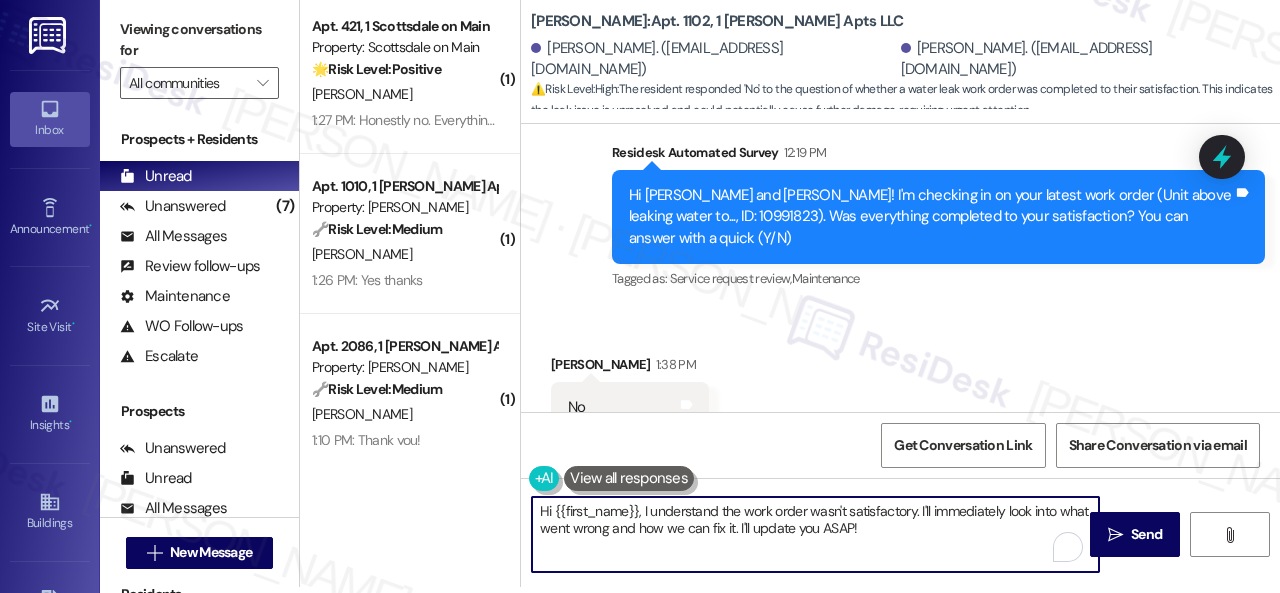 click on "( 1 ) Apt. 421, 1 Scottsdale on Main Property: [GEOGRAPHIC_DATA] on Main 🌟  Risk Level:  Positive The resident is providing positive feedback about their move-in experience, indicating satisfaction. This is an opportunity for positive engagement and relationship building. [PERSON_NAME] 1:27 PM: Honestly no. Everything was awesome. Kindness, responsiveness, professionalism - all dialed in. 1:27 PM: Honestly no. Everything was awesome. Kindness, responsiveness, professionalism - all dialed in. ( 1 ) Apt. 1010, 1 [PERSON_NAME] Apts LLC Property: [PERSON_NAME] 🔧  Risk Level:  Medium The resident confirmed that the work order was completed to their satisfaction. This indicates a successful resolution of a maintenance issue and falls under routine follow-up. [PERSON_NAME] 1:26 PM: Yes thanks 1:26 PM: Yes thanks ( 1 ) Apt. 2086, 1 [PERSON_NAME] Apts LLC Property: [PERSON_NAME] 🔧  Risk Level:  Medium [PERSON_NAME] 1:10 PM: Thank you! 1:10 PM: Thank you! ( 1 ) Apt. 305, 1 Scottsdale on Main Property: [GEOGRAPHIC_DATA] on Main 🔧  Risk Level:  ( 1" at bounding box center [790, 290] 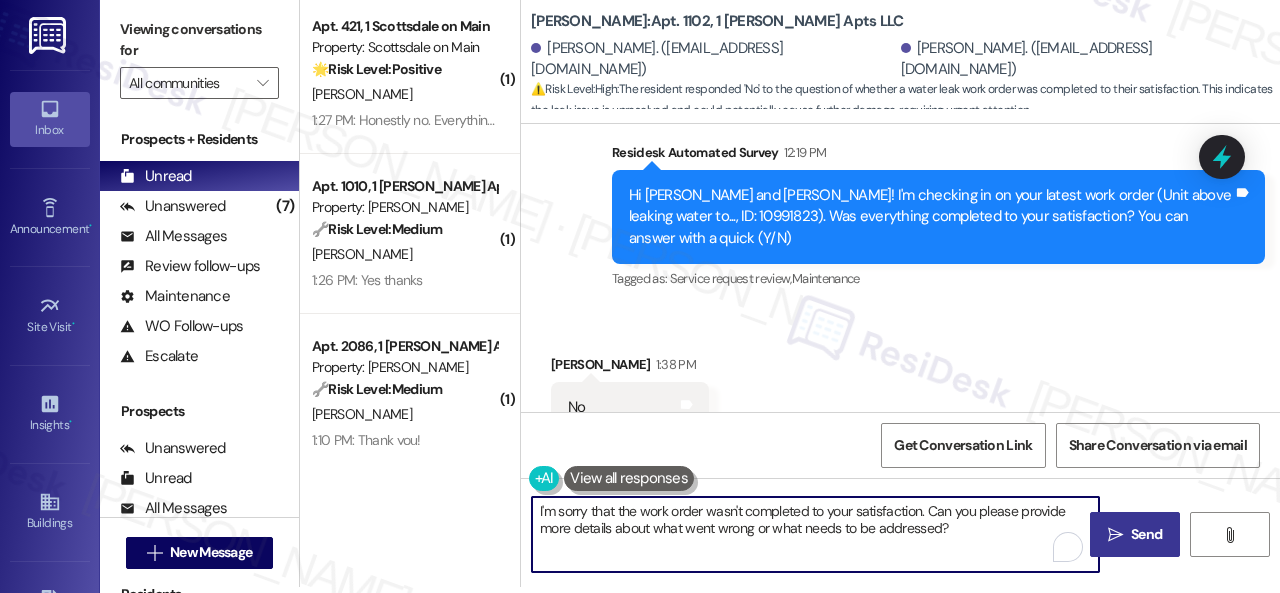 type on "I'm sorry that the work order wasn't completed to your satisfaction. Can you please provide more details about what went wrong or what needs to be addressed?" 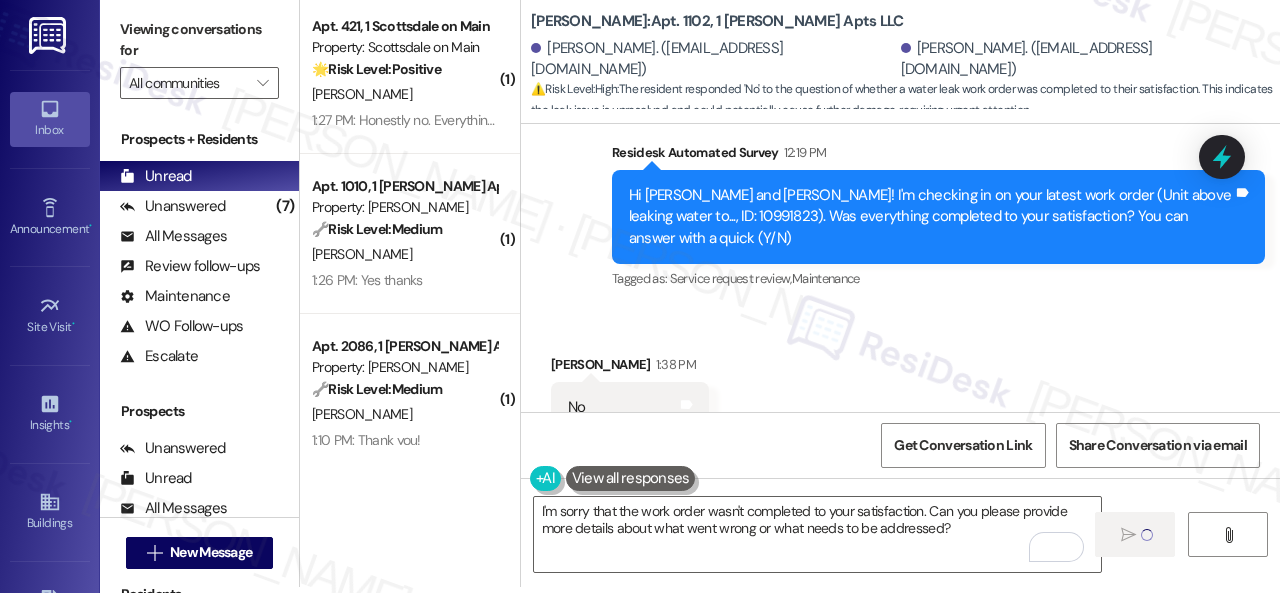 type 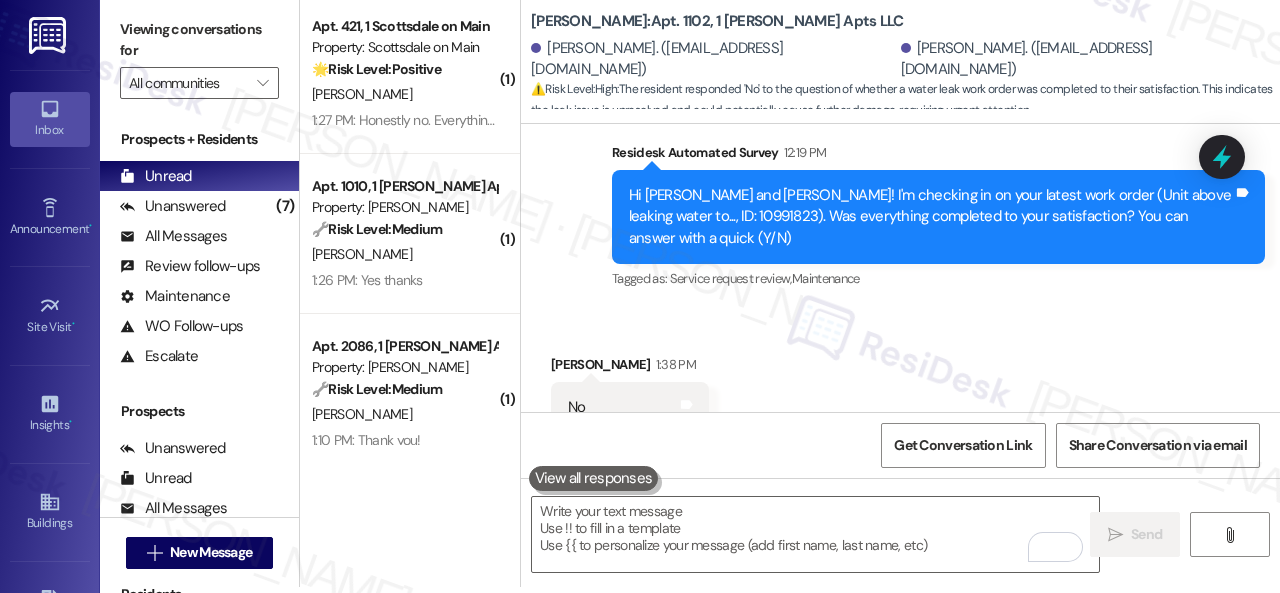 scroll, scrollTop: 0, scrollLeft: 0, axis: both 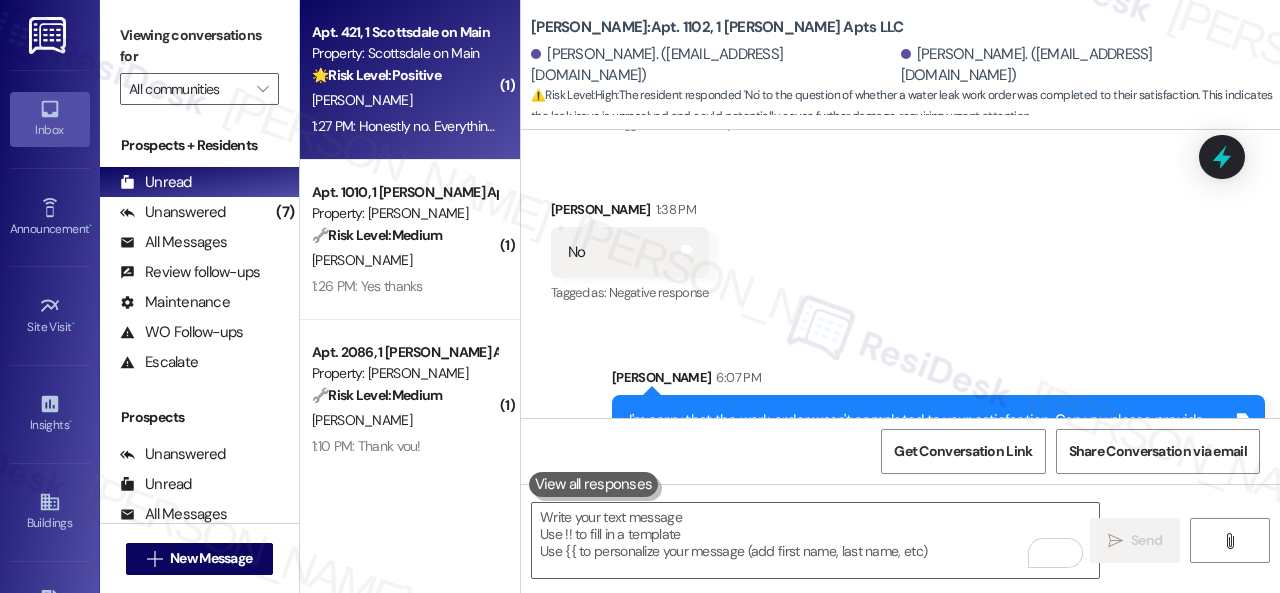 click on "1:27 PM: Honestly no. Everything was awesome. Kindness, responsiveness, professionalism - all dialed in. 1:27 PM: Honestly no. Everything was awesome. Kindness, responsiveness, professionalism - all dialed in." at bounding box center (404, 126) 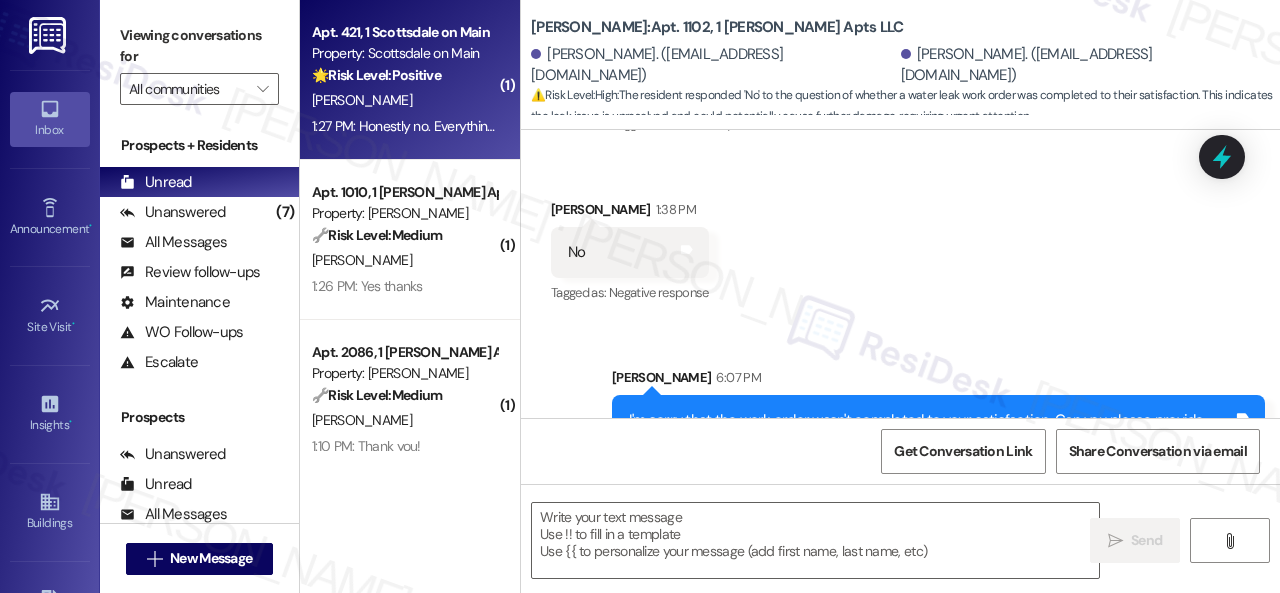 type on "Fetching suggested responses. Please feel free to read through the conversation in the meantime." 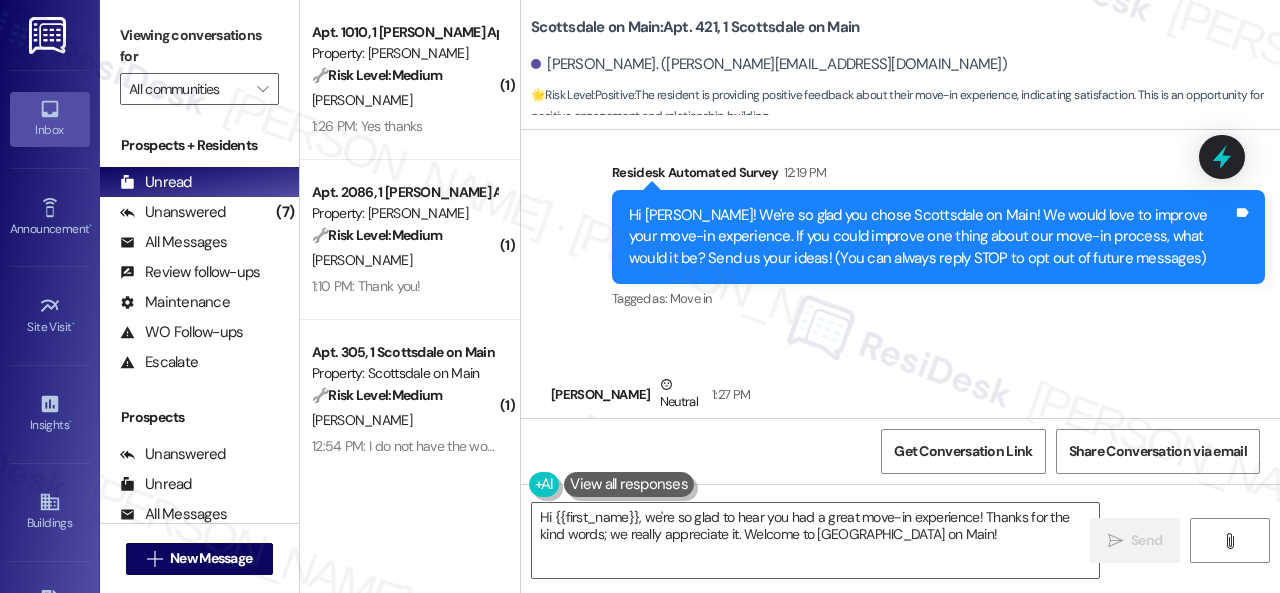 scroll, scrollTop: 247, scrollLeft: 0, axis: vertical 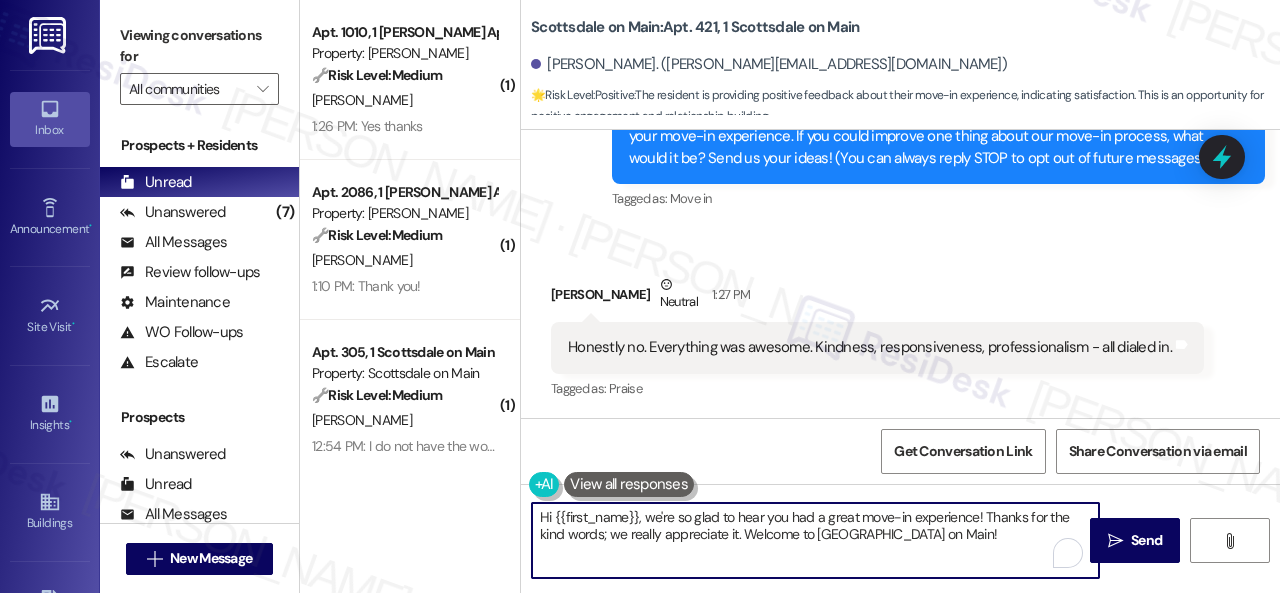 drag, startPoint x: 654, startPoint y: 518, endPoint x: 497, endPoint y: 513, distance: 157.0796 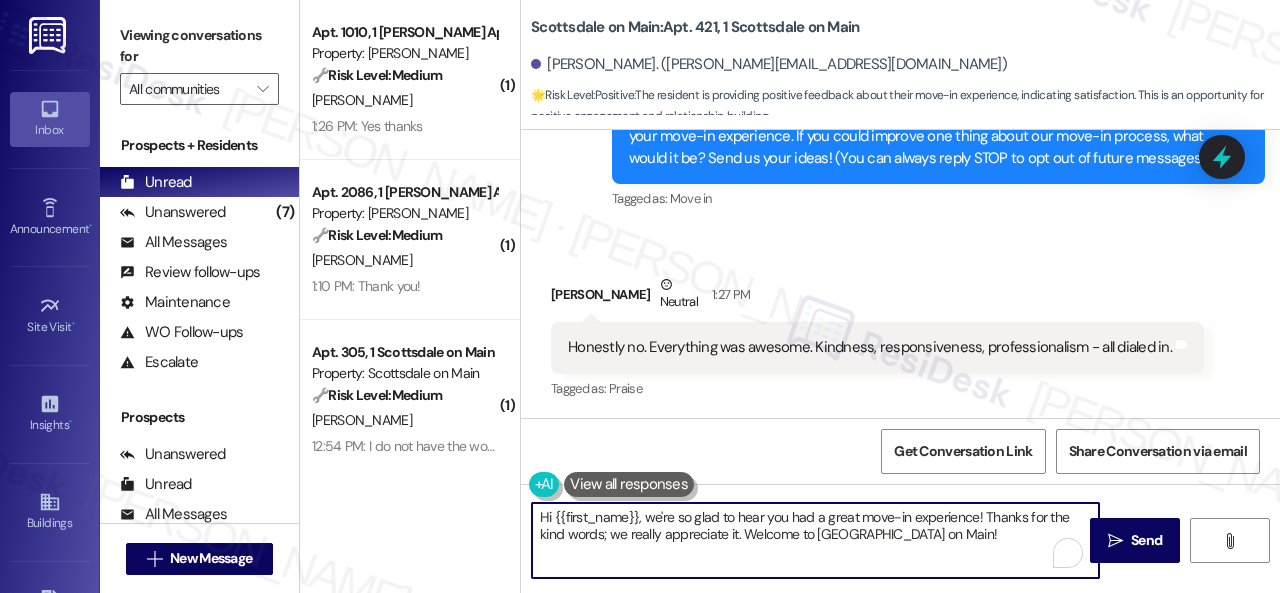 click on "( 1 ) Apt. 1010, 1 [PERSON_NAME] Apts LLC Property: [PERSON_NAME] 🔧  Risk Level:  Medium The resident confirmed that the work order was completed to their satisfaction. This indicates a successful resolution of a maintenance issue and falls under routine follow-up. [PERSON_NAME] 1:26 PM: Yes thanks 1:26 PM: Yes thanks ( 1 ) Apt. 2086, 1 [PERSON_NAME] Apts LLC Property: [PERSON_NAME] 🔧  Risk Level:  Medium The resident submitted a service request for a dryer vent. The resident provided the work order number and requested a call to explain the issue. This is a non-urgent maintenance request. [PERSON_NAME] 1:10 PM: Thank you! 1:10 PM: Thank you! ( 1 ) Apt. 305, 1 Scottsdale on Main Property: [GEOGRAPHIC_DATA] on Main 🔧  Risk Level:  Medium [PERSON_NAME] 12:54 PM: I do not have the work order number, but [PERSON_NAME] is aware of the issue. You may want to check in with her. 12:54 PM: I do not have the work order number, but [PERSON_NAME] is aware of the issue. You may want to check in with her. ( 1 ) Apt. 111, 1 Scottsdale on Main ⚠️ High" at bounding box center [790, 296] 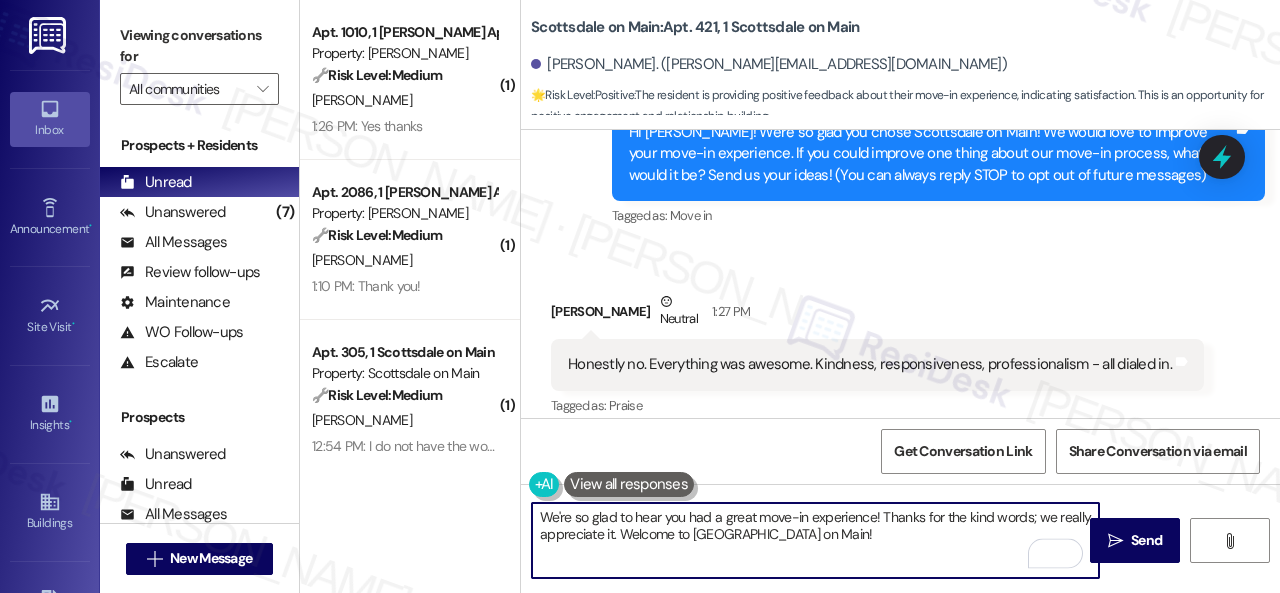 scroll, scrollTop: 248, scrollLeft: 0, axis: vertical 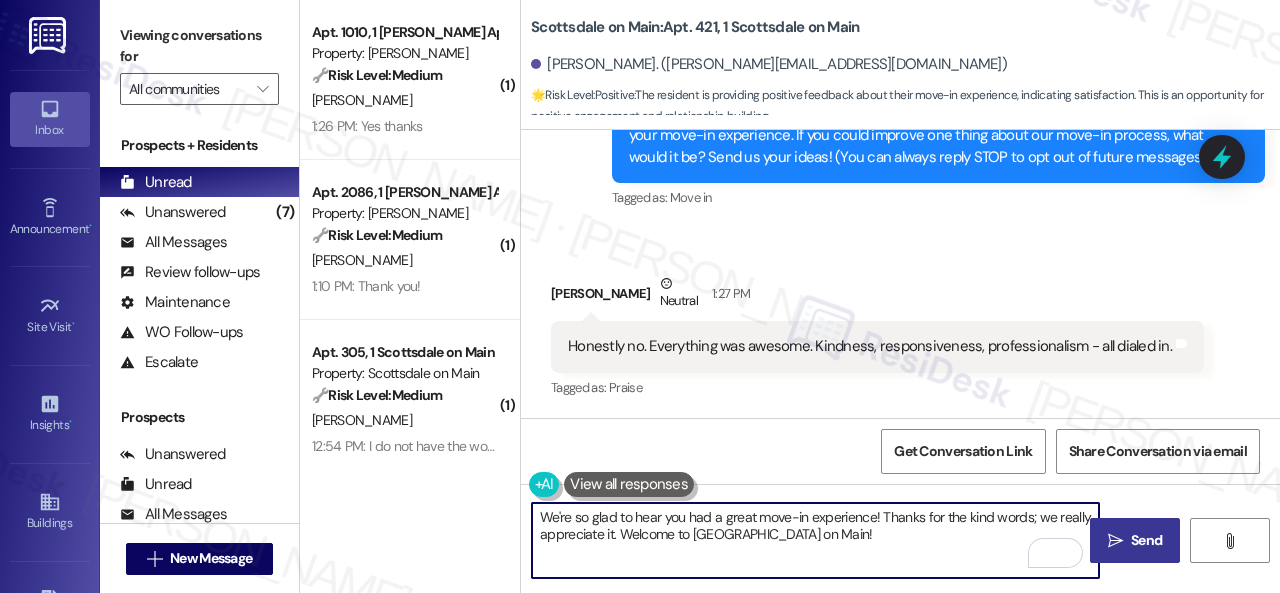 type on "We're so glad to hear you had a great move-in experience! Thanks for the kind words; we really appreciate it. Welcome to [GEOGRAPHIC_DATA] on Main!" 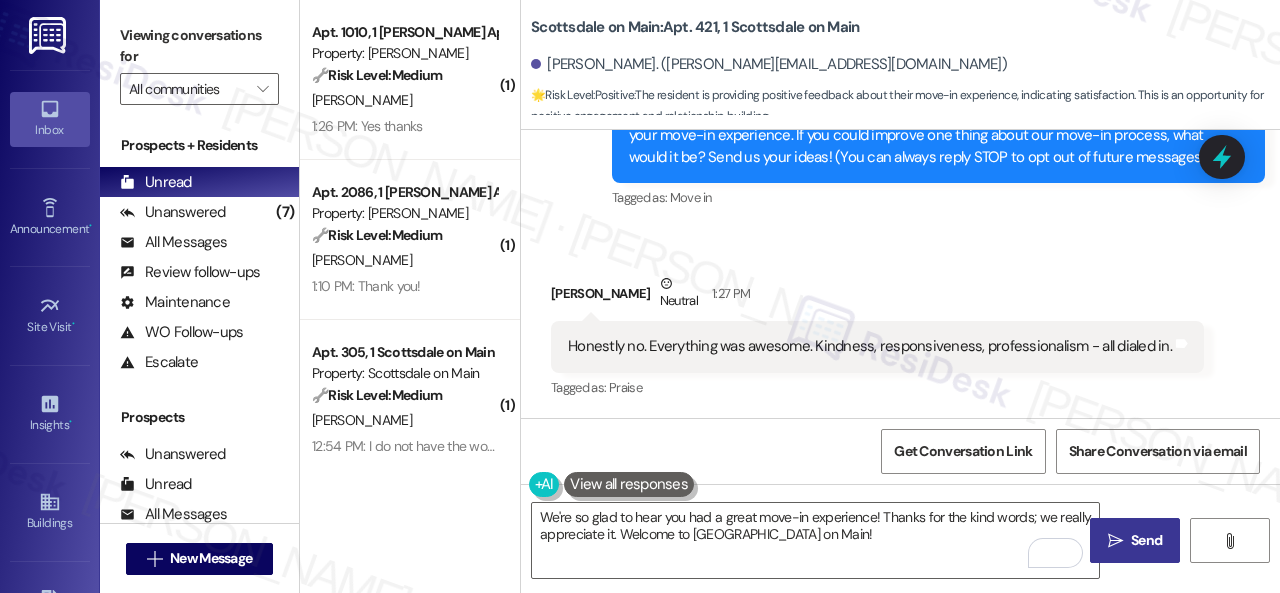 click on "" at bounding box center [1115, 541] 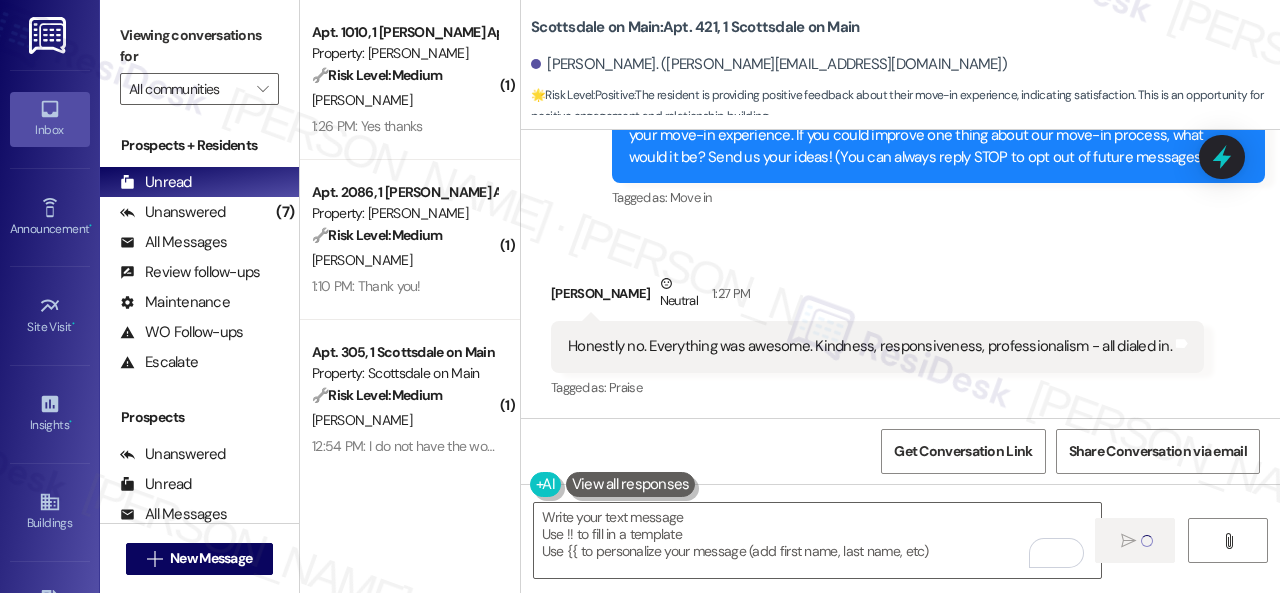 type on "Fetching suggested responses. Please feel free to read through the conversation in the meantime." 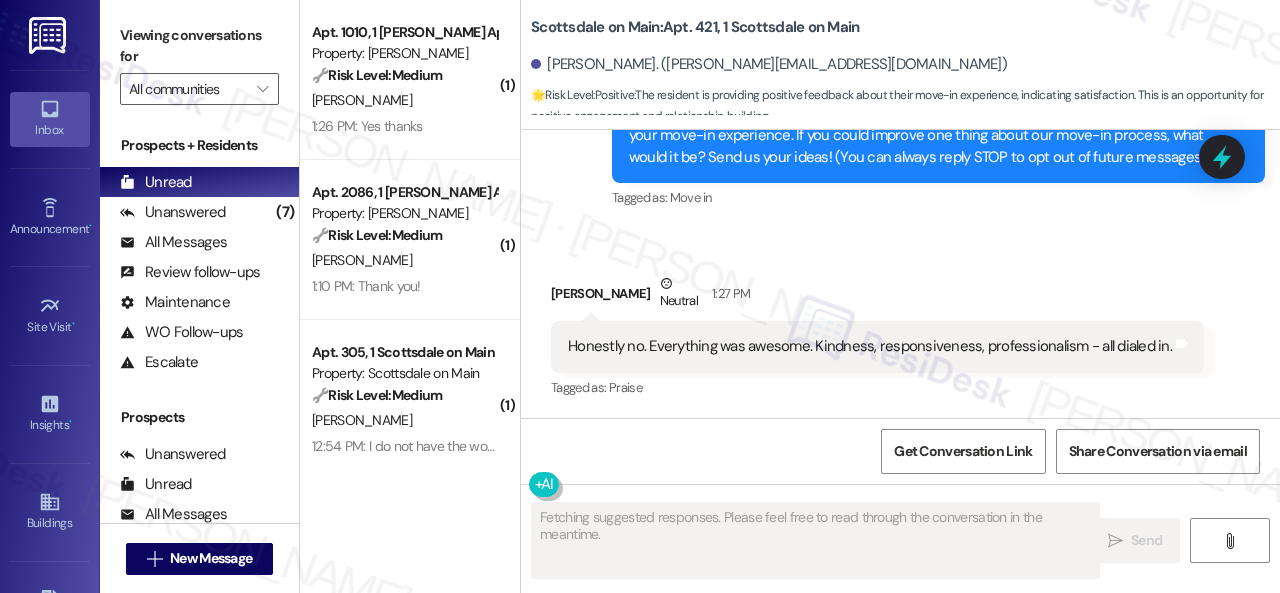 scroll, scrollTop: 247, scrollLeft: 0, axis: vertical 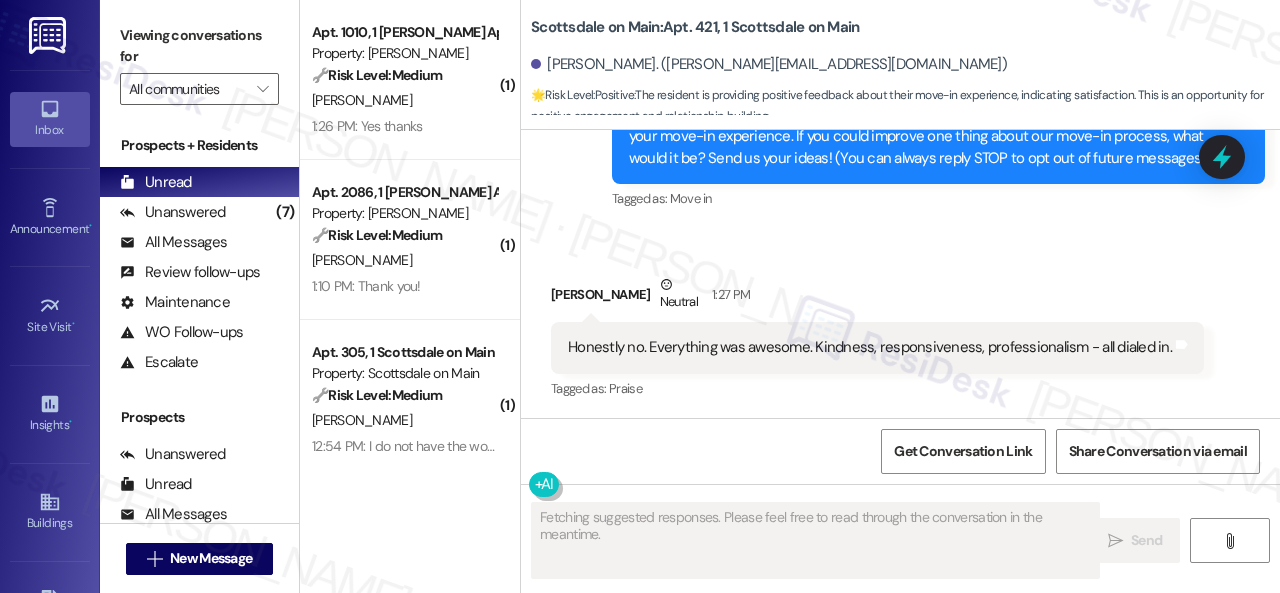 type 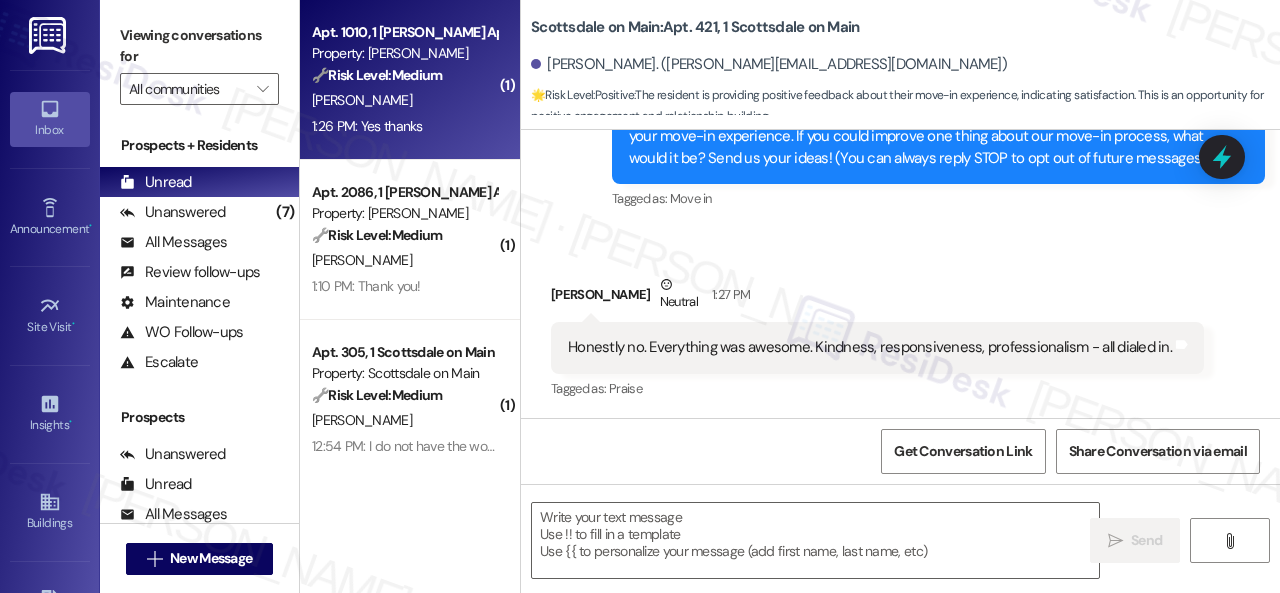 click on "[PERSON_NAME]" at bounding box center (404, 100) 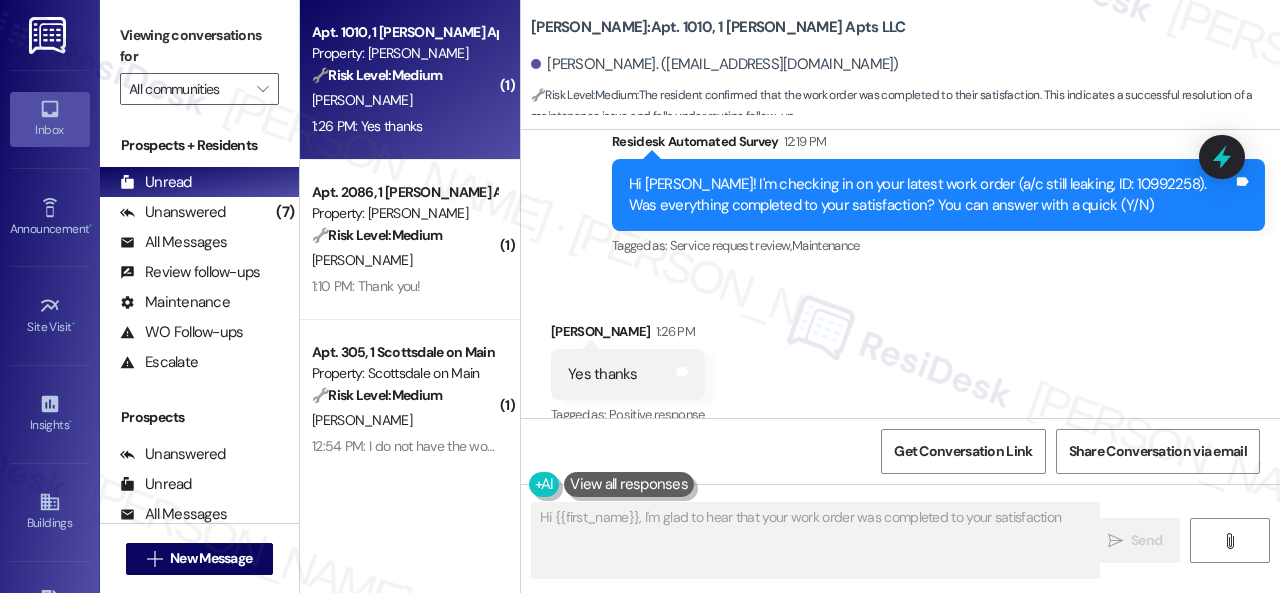 scroll, scrollTop: 1362, scrollLeft: 0, axis: vertical 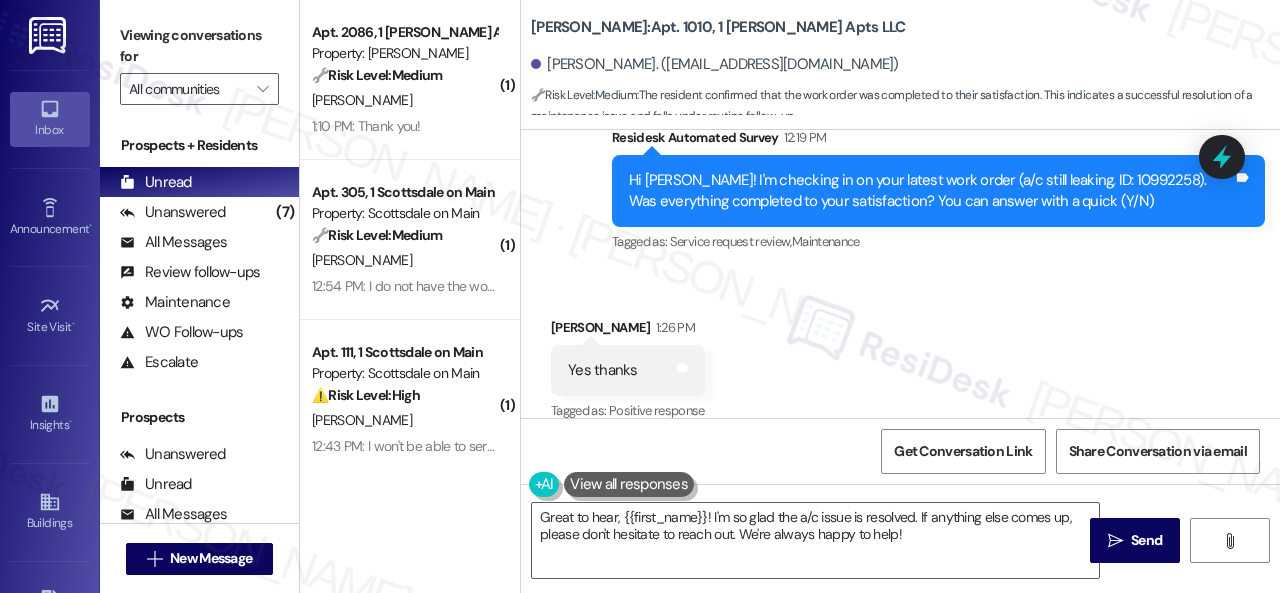drag, startPoint x: 550, startPoint y: 190, endPoint x: 570, endPoint y: 242, distance: 55.713554 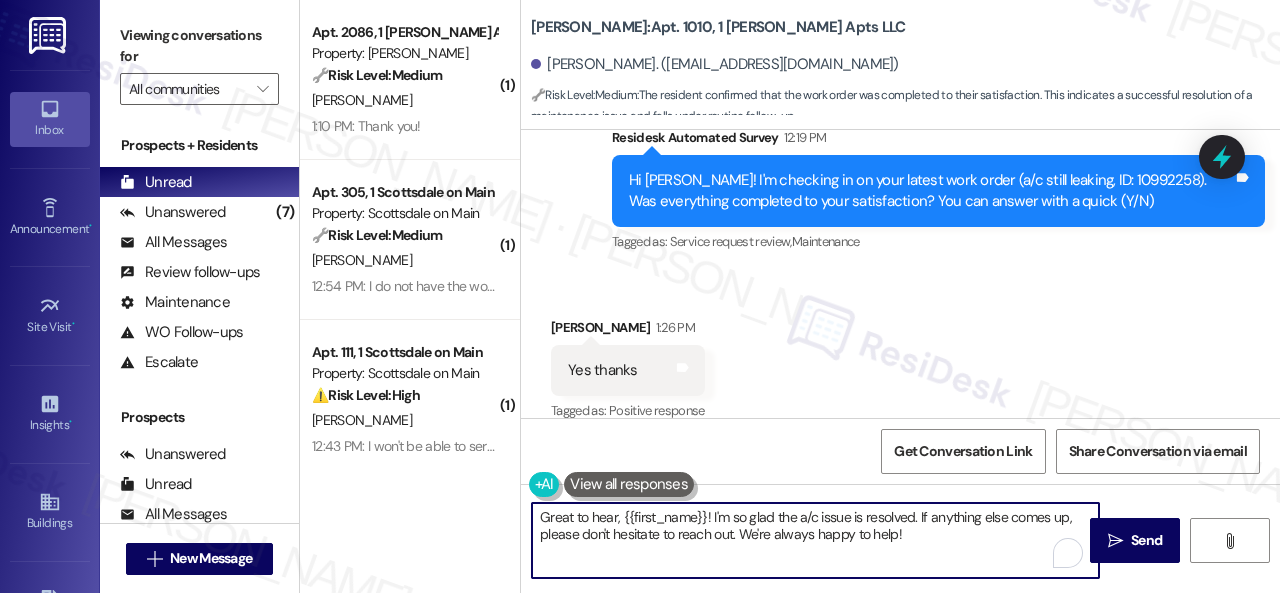 drag, startPoint x: 912, startPoint y: 543, endPoint x: 459, endPoint y: 490, distance: 456.0899 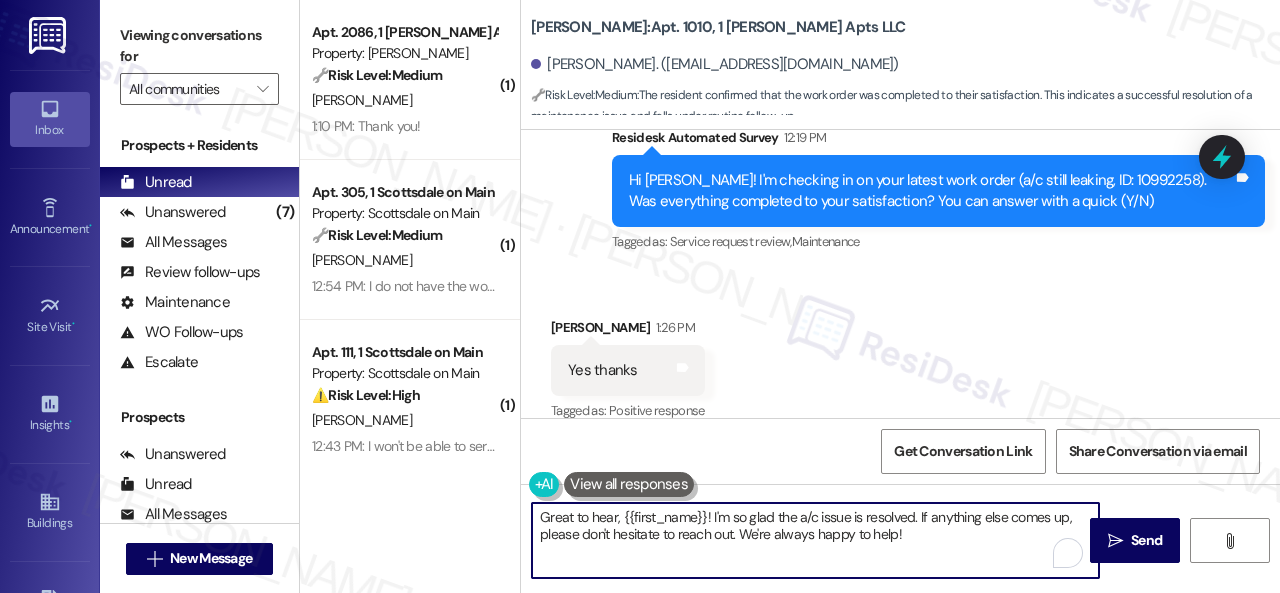 click on "( 1 ) Apt. 2086, 1 [PERSON_NAME] Apts LLC Property: [PERSON_NAME] 🔧  Risk Level:  Medium The resident submitted a service request for a dryer vent. The resident provided the work order number and requested a call to explain the issue. This is a non-urgent maintenance request. [PERSON_NAME] 1:10 PM: Thank you! 1:10 PM: Thank you! ( 1 ) Apt. 305, 1 Scottsdale on Main Property: Scottsdale on Main 🔧  Risk Level:  Medium The resident is requesting assistance with a bird on their porch, which is preventing cleaning. While this is a nuisance, it doesn't pose an immediate threat to safety or property. The resident indicates that staff is aware of the issue, suggesting it's already in progress. The lack of a work order number and reliance on staff awareness keeps this at a Tier 3 level. [PERSON_NAME] 12:54 PM: I do not have the work order number, but [PERSON_NAME] is aware of the issue. You may want to check in with her. ( 1 ) Apt. 111, 1 Scottsdale on Main Property: [GEOGRAPHIC_DATA] on Main ⚠️  Risk Level:  High [PERSON_NAME]" at bounding box center [790, 296] 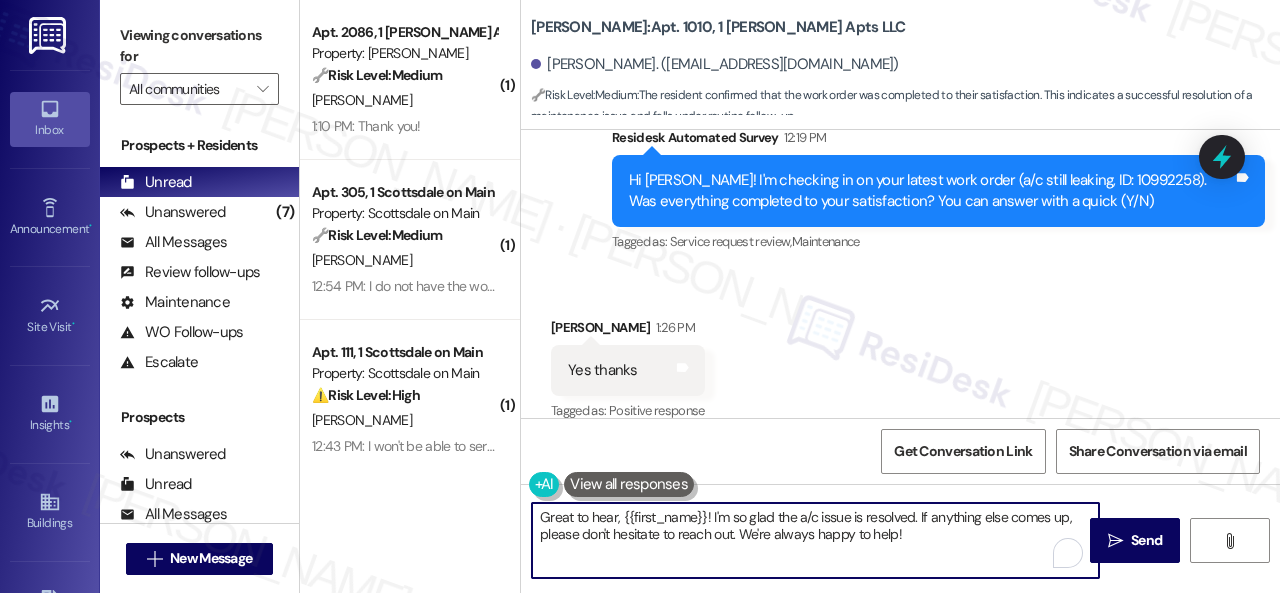 paste on "Awesome — glad everything’s sorted! If {{property}} was up to your expectations, just reply “Yes.” If not, no worries — feel free to share your thoughts. We’re always looking to get better" 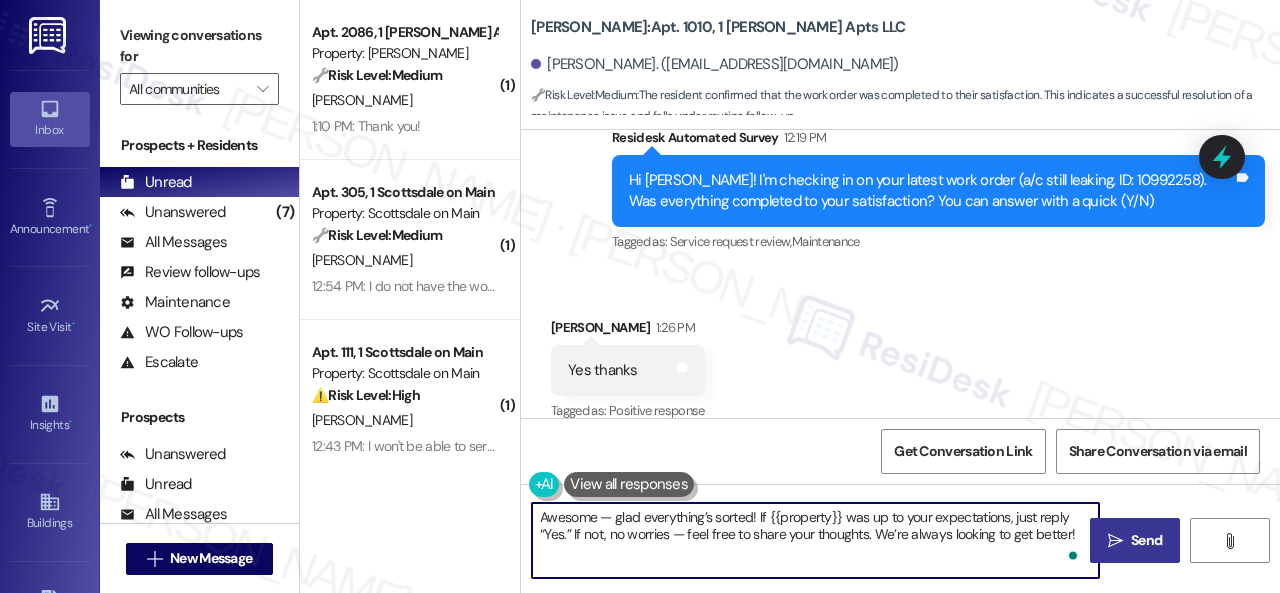 type on "Awesome — glad everything’s sorted! If {{property}} was up to your expectations, just reply “Yes.” If not, no worries — feel free to share your thoughts. We’re always looking to get better!" 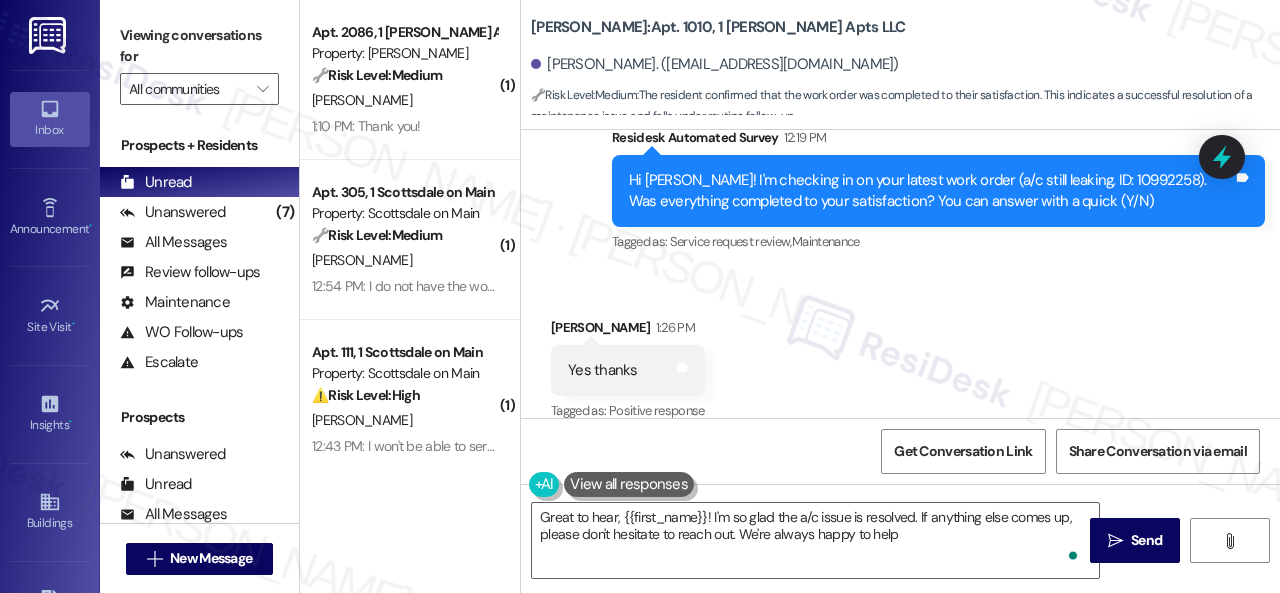 type on "Great to hear, {{first_name}}! I'm so glad the a/c issue is resolved. If anything else comes up, please don't hesitate to reach out. We're always happy to help!" 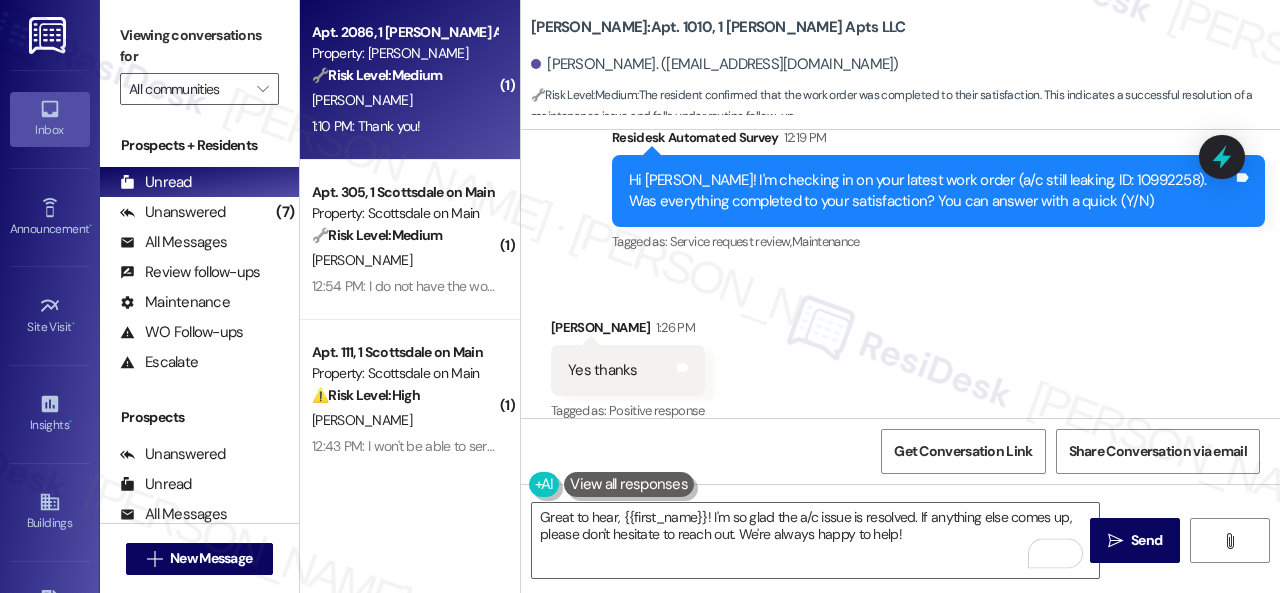 click on "[PERSON_NAME]" at bounding box center [404, 100] 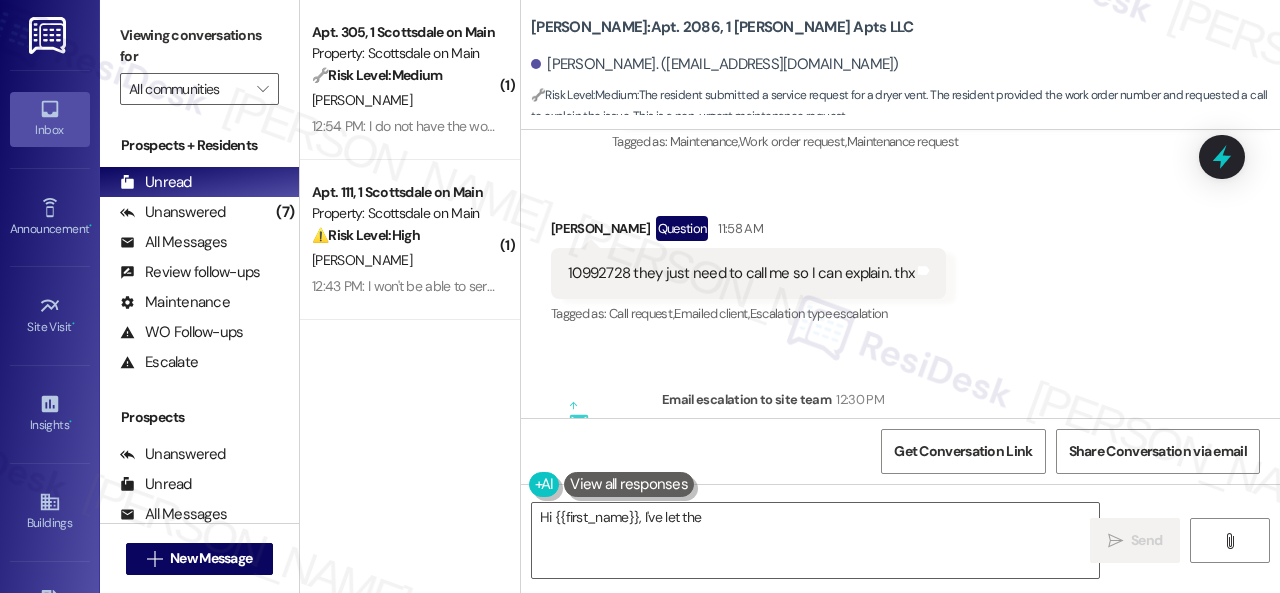 scroll, scrollTop: 8105, scrollLeft: 0, axis: vertical 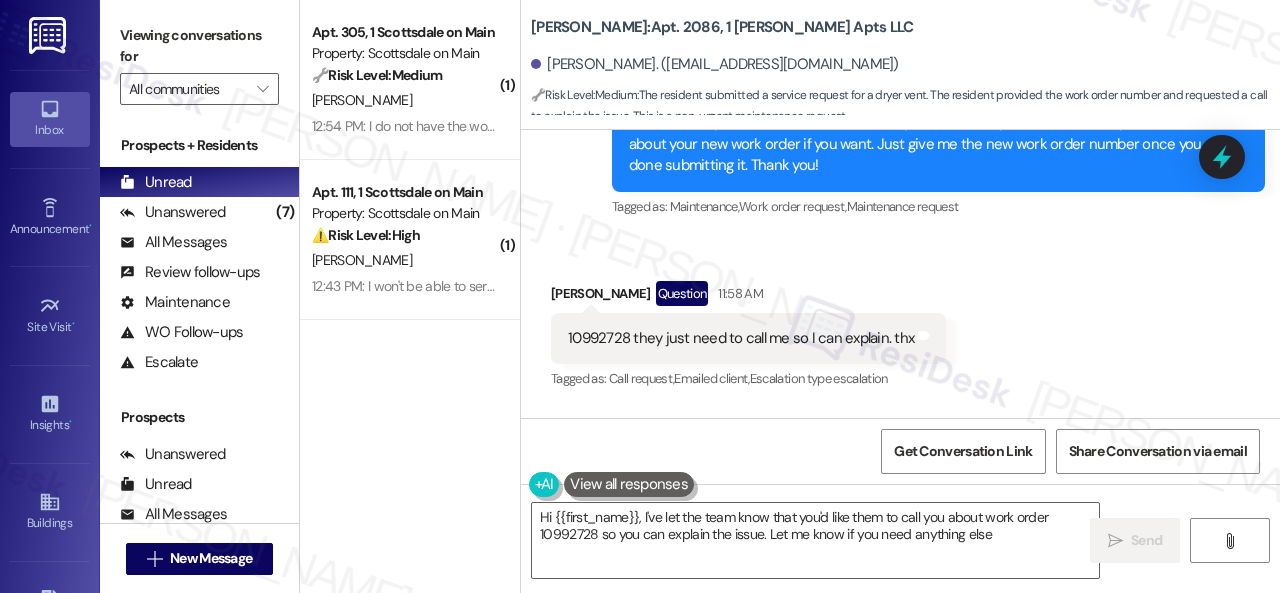 type on "Hi {{first_name}}, I've let the team know that you'd like them to call you about work order 10992728 so you can explain the issue. Let me know if you need anything else!" 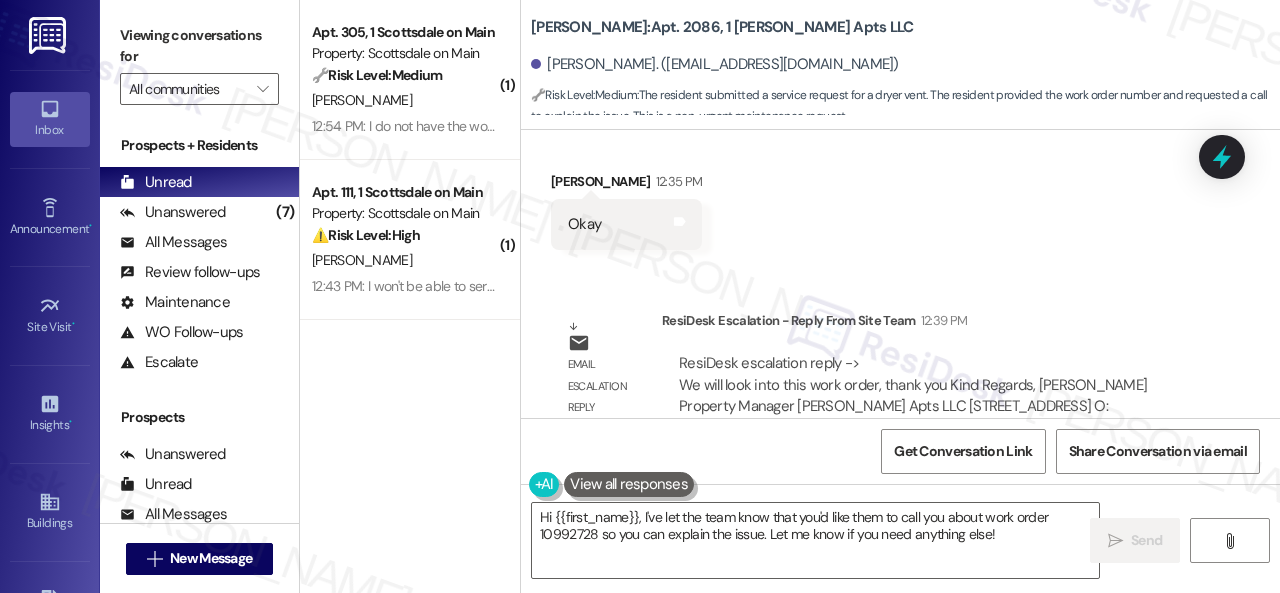 scroll, scrollTop: 8979, scrollLeft: 0, axis: vertical 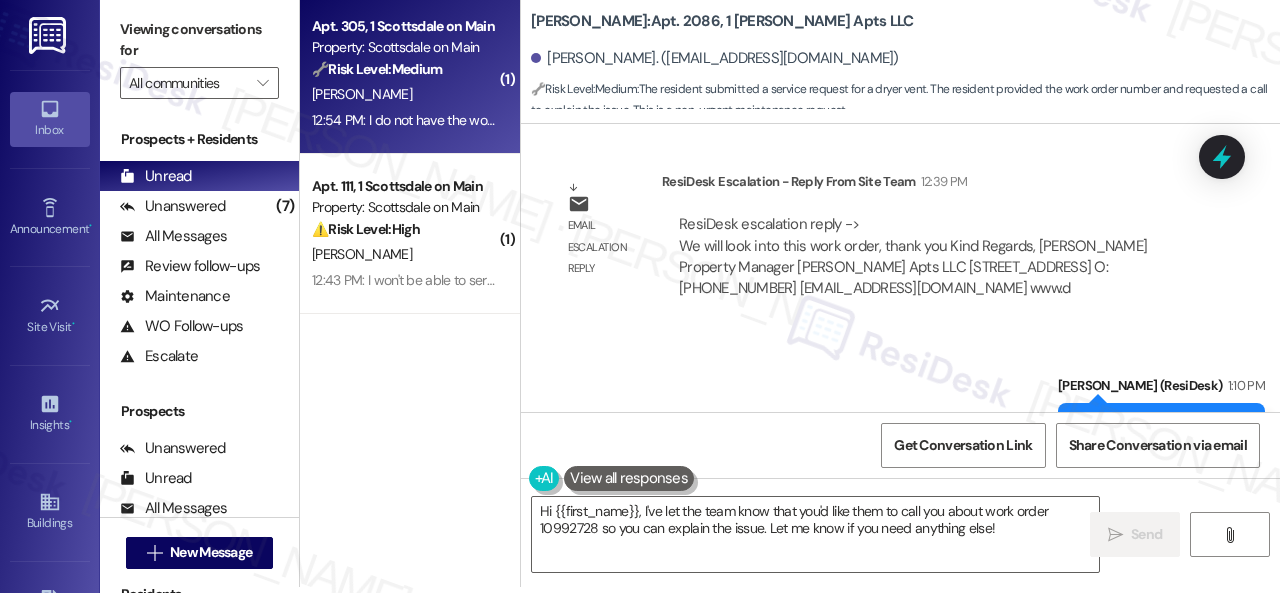 click on "12:54 PM: I do not have the work order number, but [PERSON_NAME] is aware of the issue. You may want to check in with her. 12:54 PM: I do not have the work order number, but [PERSON_NAME] is aware of the issue. You may want to check in with her." at bounding box center [675, 120] 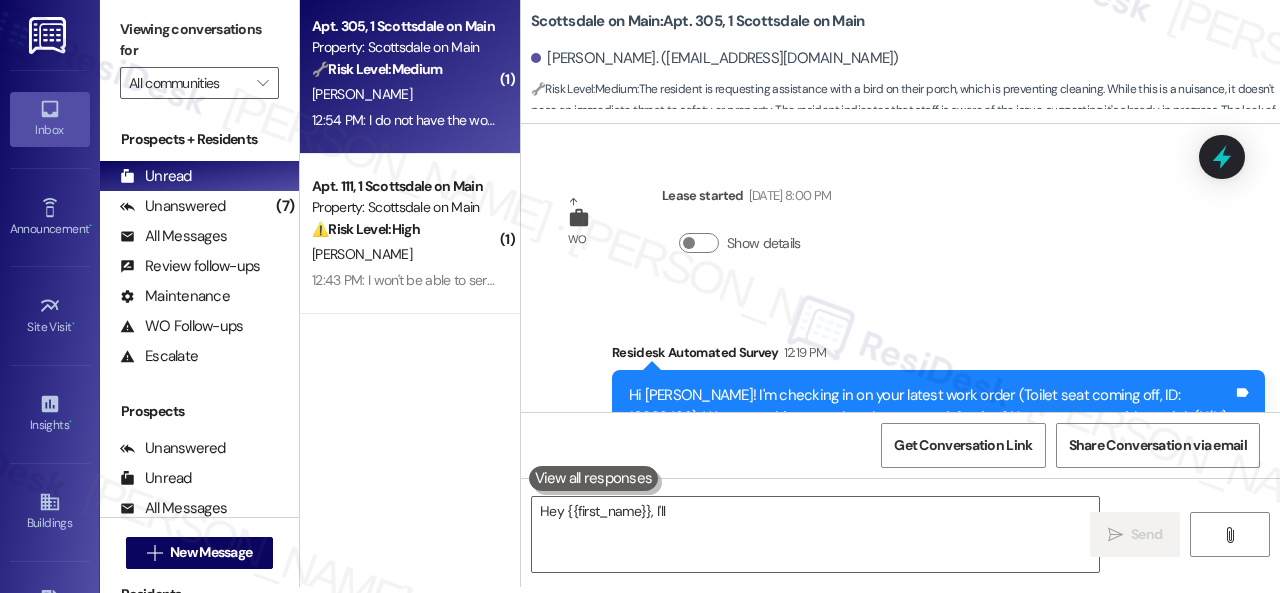 scroll, scrollTop: 0, scrollLeft: 0, axis: both 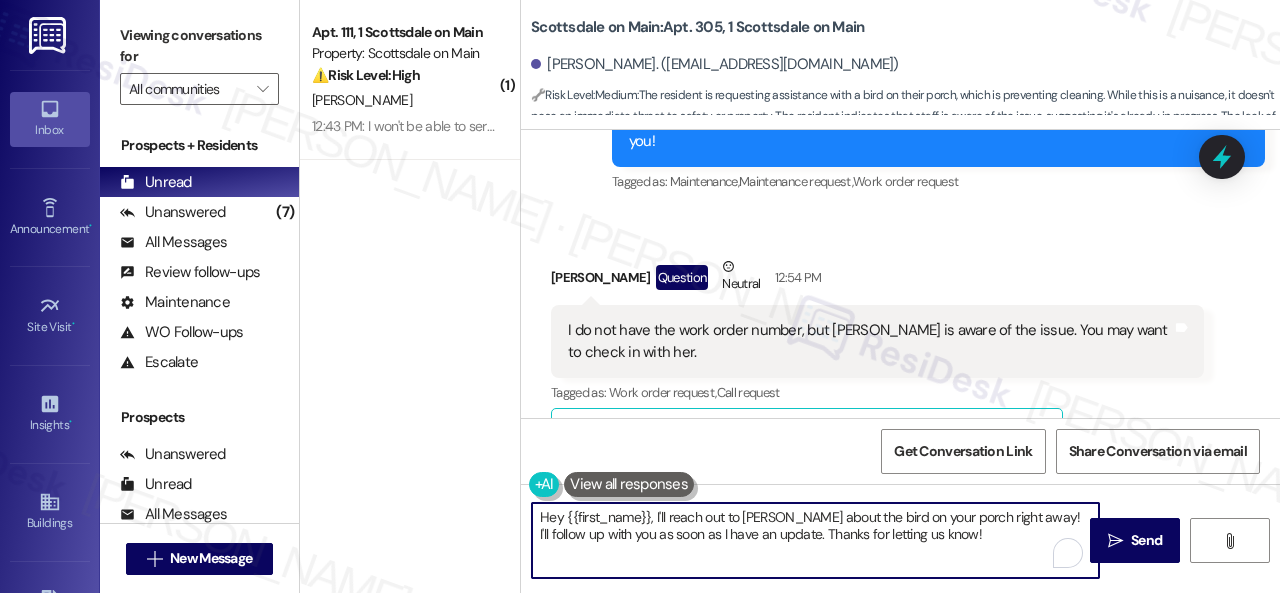 drag, startPoint x: 956, startPoint y: 547, endPoint x: 448, endPoint y: 487, distance: 511.53104 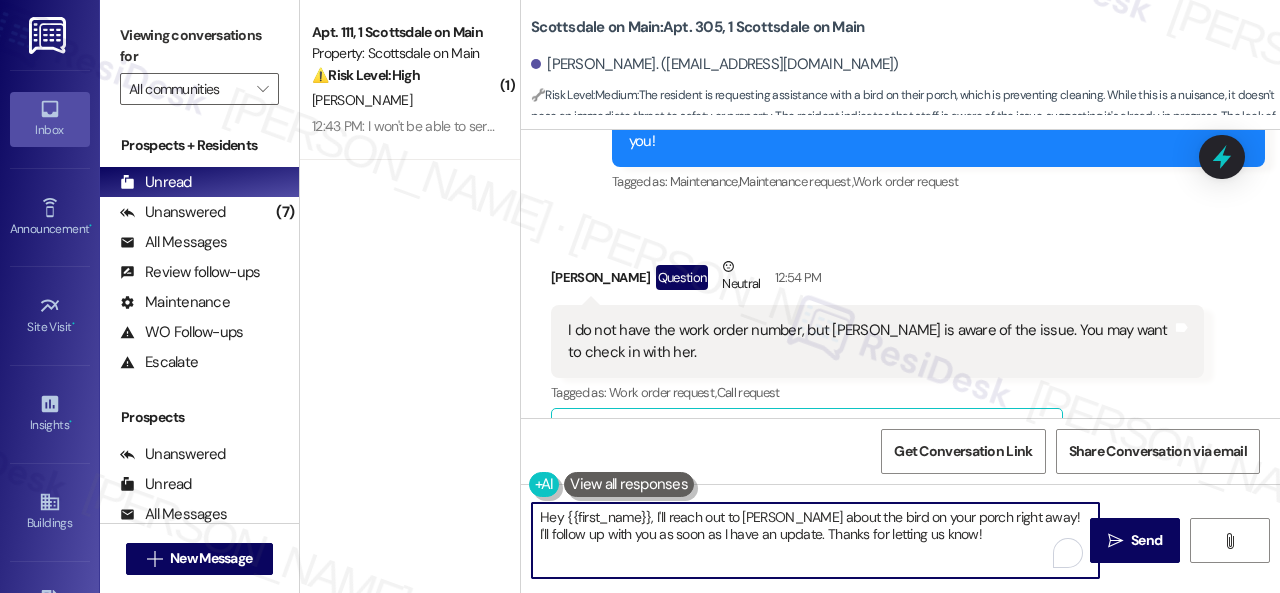 click on "( 1 ) Apt. 111, 1 Scottsdale on Main Property: [GEOGRAPHIC_DATA] on Main ⚠️  Risk Level:  High The resident is attempting to circumvent liquor licensing laws by purchasing alcohol on behalf of the property management for a community event. This poses a legal and liability risk to the property. [PERSON_NAME] 12:43 PM: I won't be able to serve it, because I don't have a liquor license. But if I bought the liquor on your behalf and you offered it, would that work? 12:43 PM: I won't be able to serve it, because I don't have a liquor license. But if I bought the liquor on your behalf and you offered it, would that work? Scottsdale on Main:  Apt. 305, 1 Scottsdale on Main       [PERSON_NAME]. ([EMAIL_ADDRESS][DOMAIN_NAME])   🔧  Risk Level:  Medium :  WO Lease started [DATE] 8:00 PM Show details Survey, sent via SMS Residesk Automated Survey 12:19 PM Tags and notes Tagged as:   Service request review ,  Click to highlight conversations about Service request review Maintenance Received via SMS 12:20 PM" at bounding box center [790, 296] 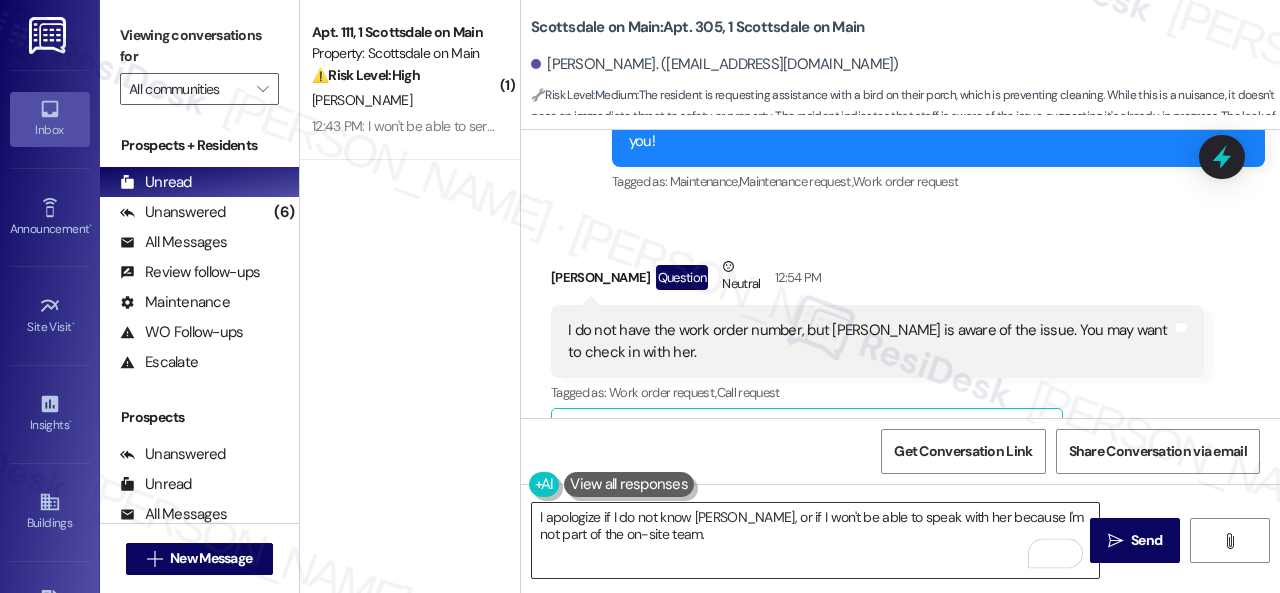 click on "I apologize if I do not know [PERSON_NAME], or if I won't be able to speak with her because I'm not part of the on-site team." at bounding box center (815, 540) 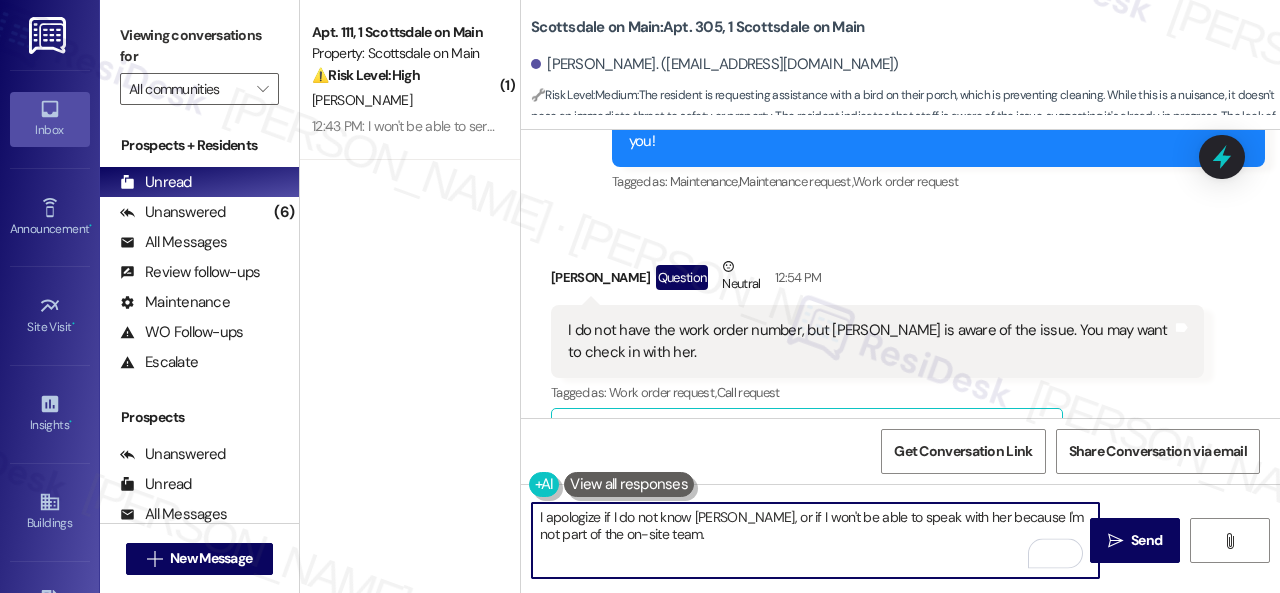 paste on "I'll be happy to submit a work order on your behalf. Please provide as much detail as possible and include photos if available. Also, can the maintenance team enter your apartment even if you are not home? Are there any pets they should be concerned about?" 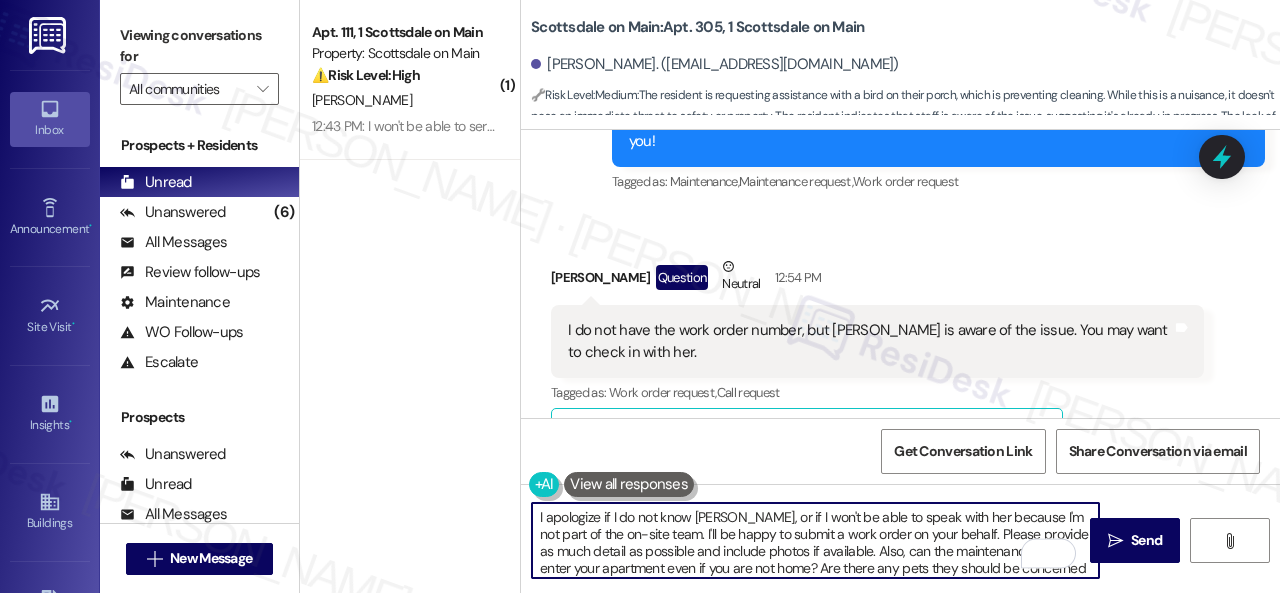 scroll, scrollTop: 16, scrollLeft: 0, axis: vertical 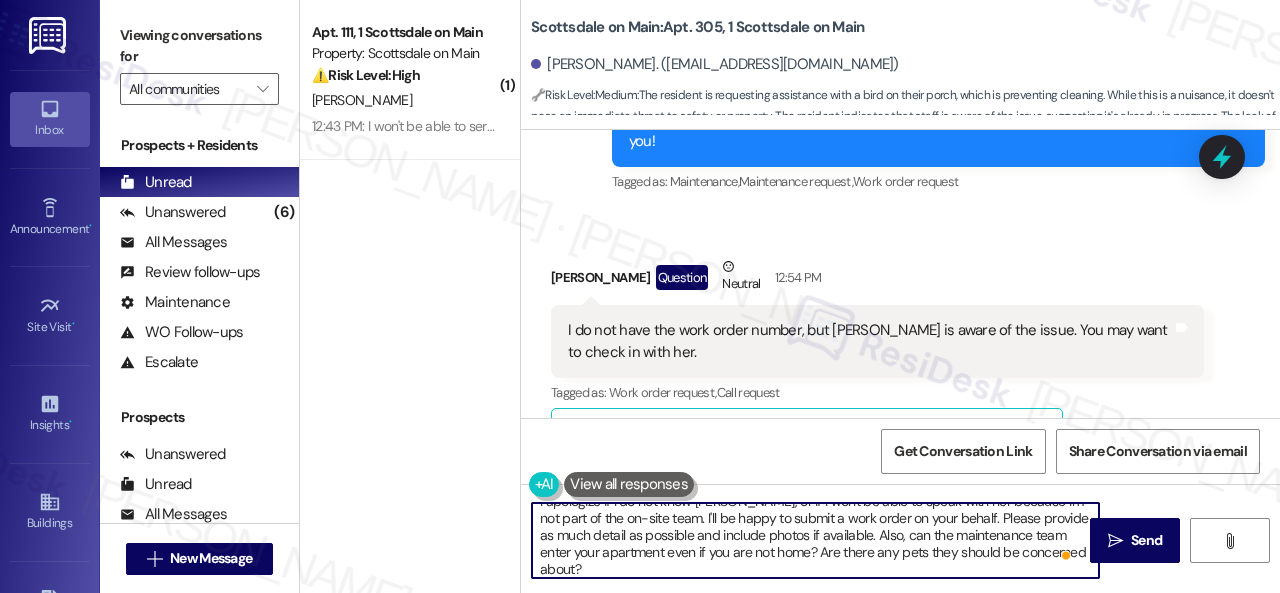 click on "I apologize if I do not know [PERSON_NAME], or if I won't be able to speak with her because I'm not part of the on-site team. I'll be happy to submit a work order on your behalf. Please provide as much detail as possible and include photos if available. Also, can the maintenance team enter your apartment even if you are not home? Are there any pets they should be concerned about?" at bounding box center (815, 540) 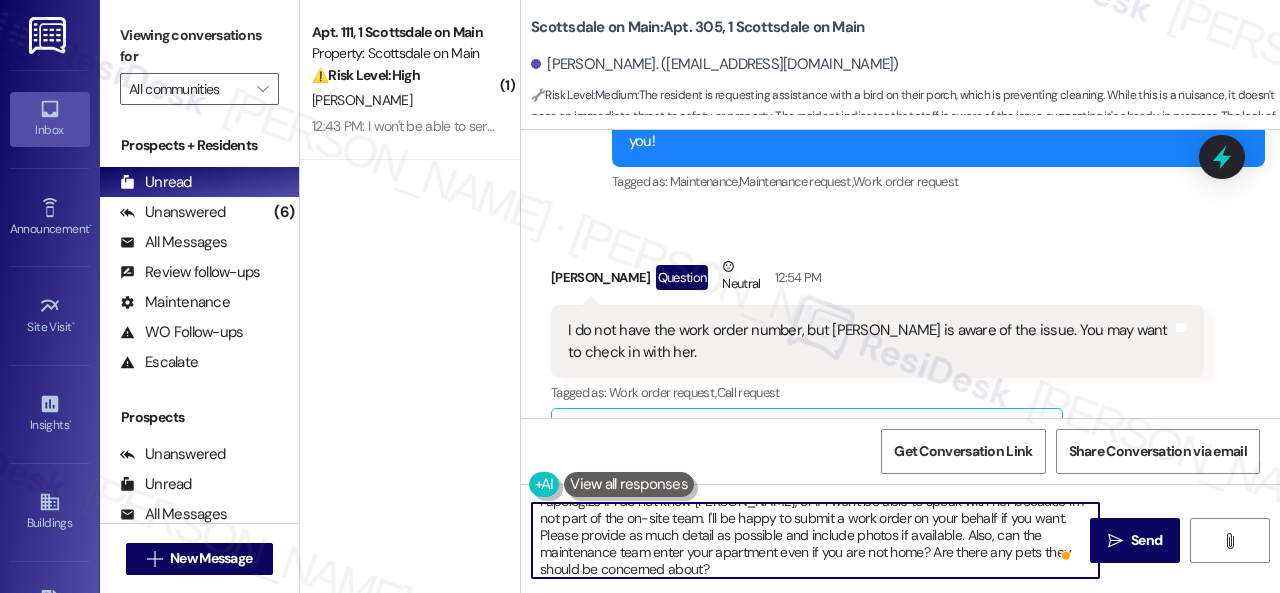 scroll, scrollTop: 21, scrollLeft: 0, axis: vertical 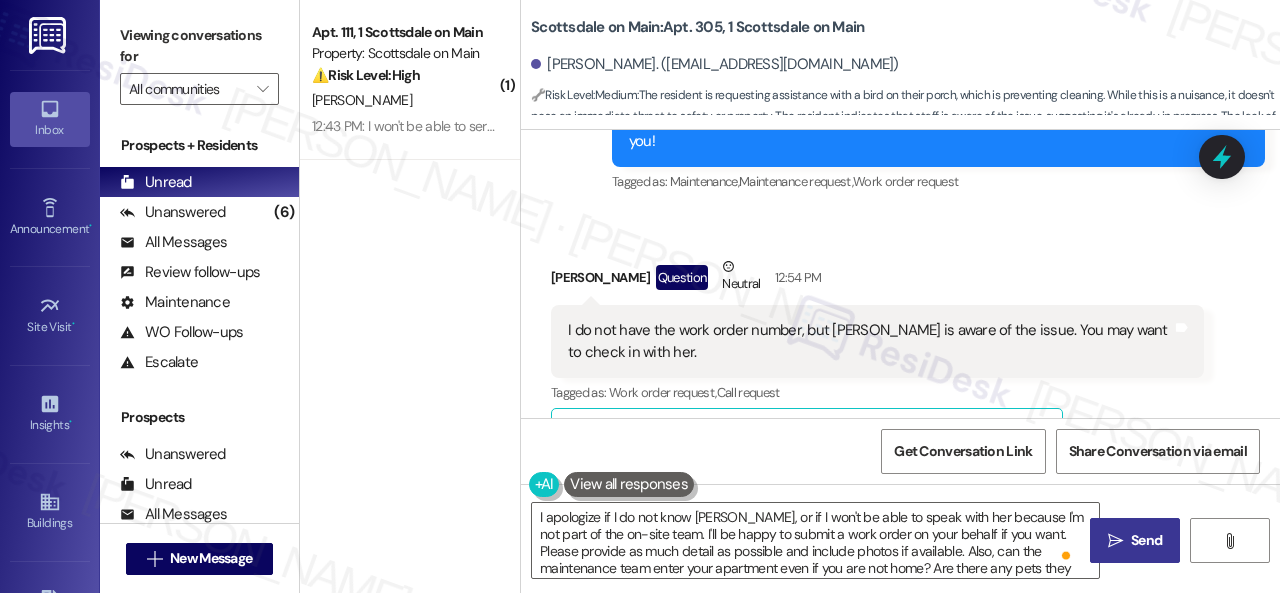 click on "Send" at bounding box center (1146, 540) 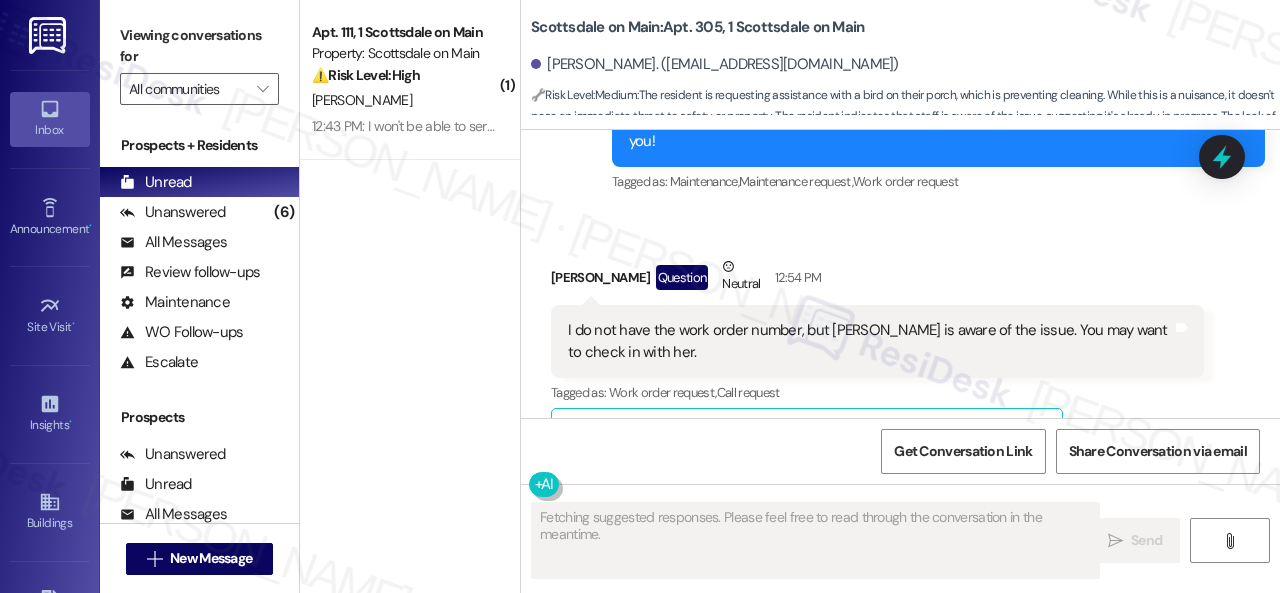 scroll, scrollTop: 1287, scrollLeft: 0, axis: vertical 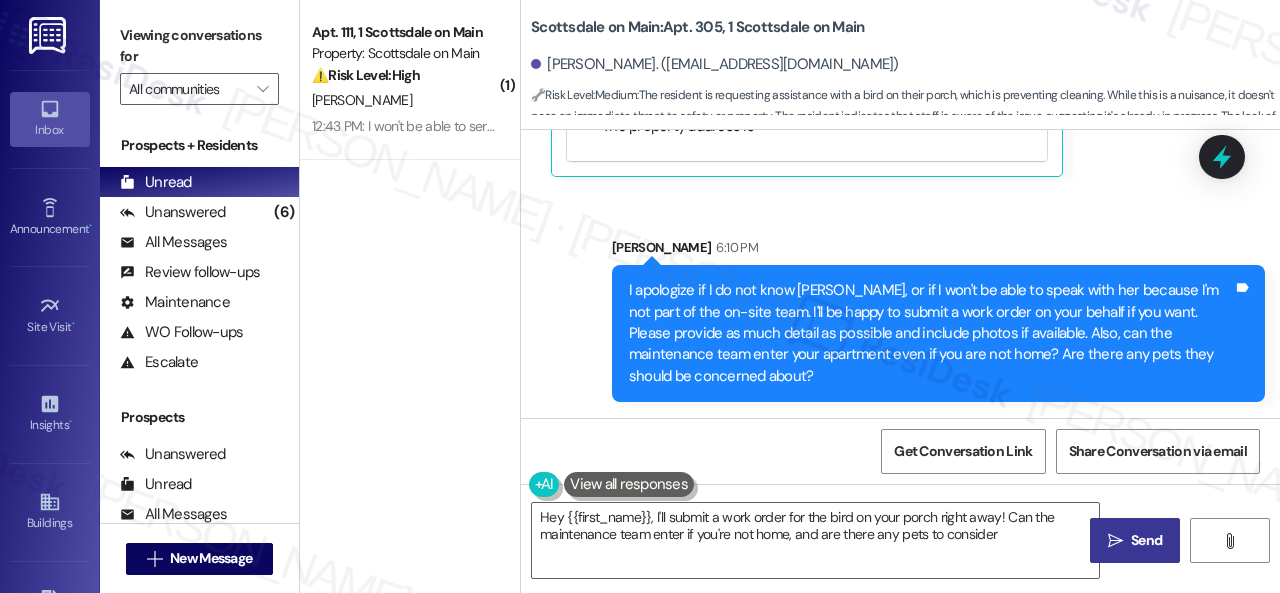 type on "Hey {{first_name}}, I'll submit a work order for the bird on your porch right away! Can the maintenance team enter if you're not home, and are there any pets to consider?" 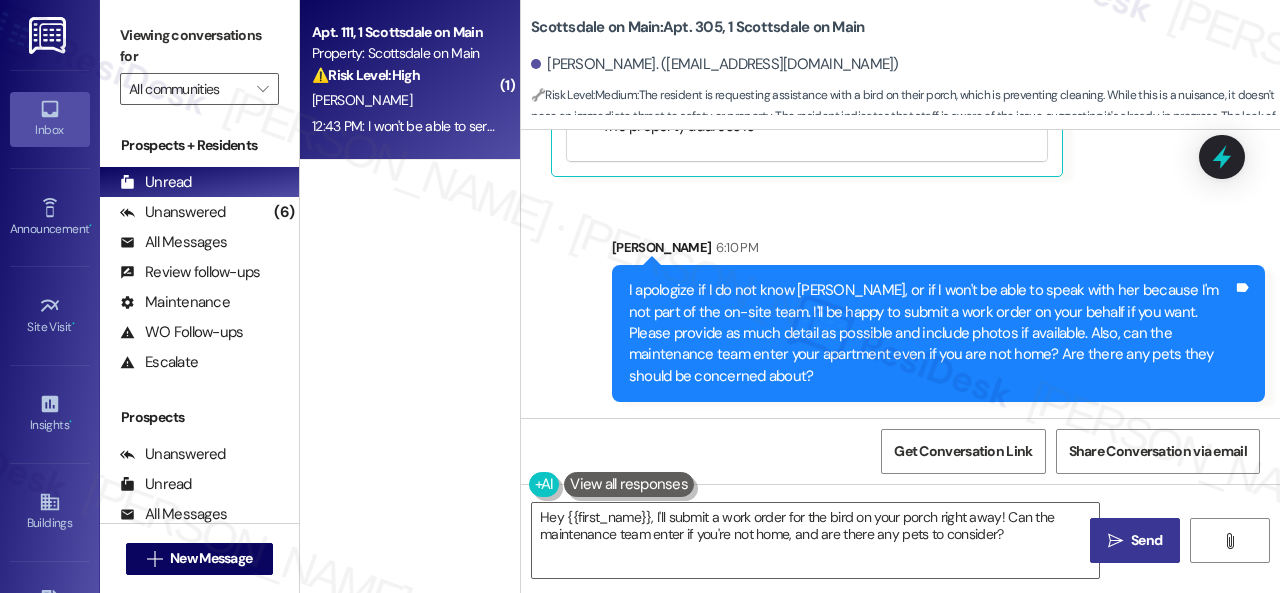click on "12:43 PM: I won't be able to serve it, because I don't have a liquor license. But if I bought the liquor on your behalf and you offered it, would that work? 12:43 PM: I won't be able to serve it, because I don't have a liquor license. But if I bought the liquor on your behalf and you offered it, would that work?" at bounding box center (404, 126) 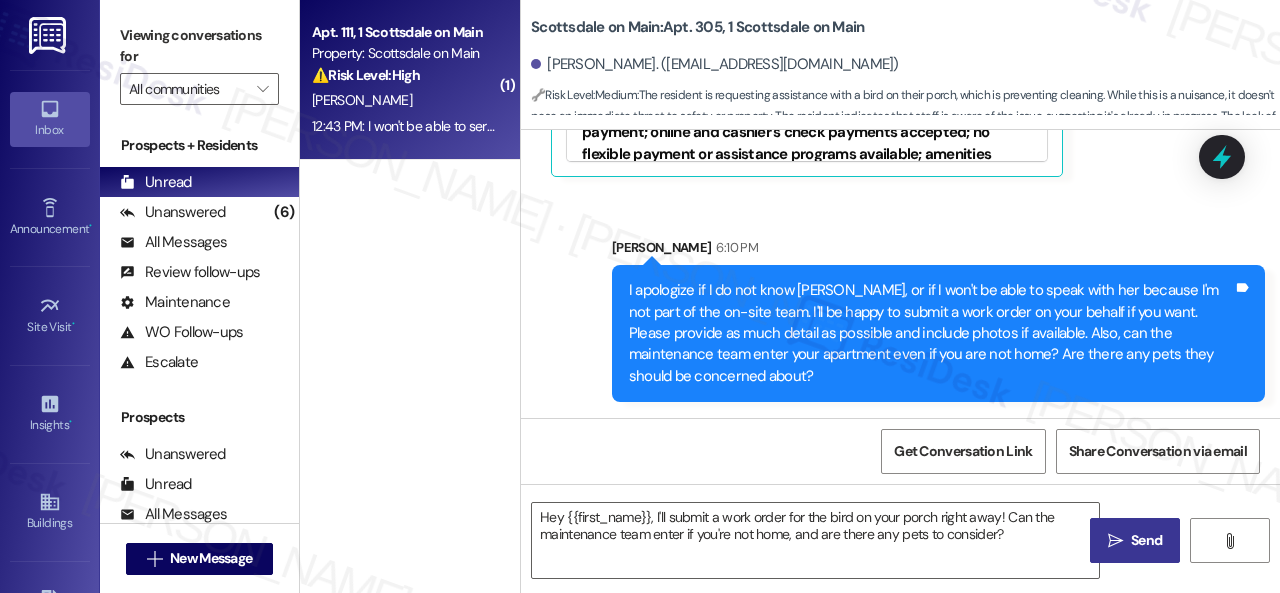 type on "Fetching suggested responses. Please feel free to read through the conversation in the meantime." 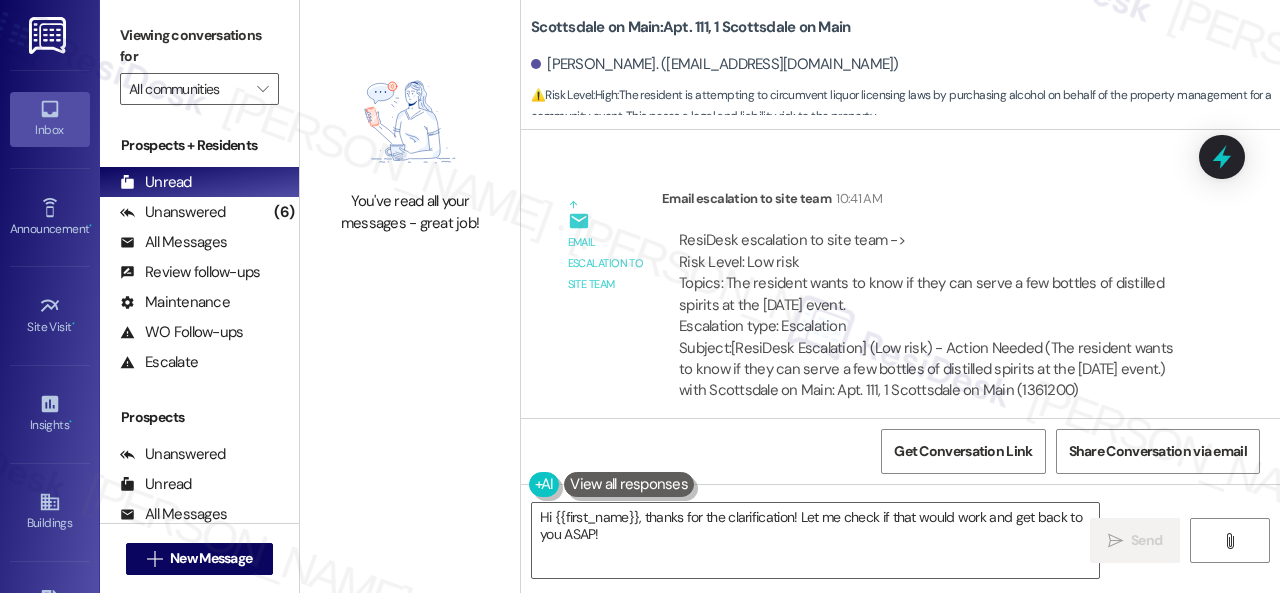 scroll, scrollTop: 13486, scrollLeft: 0, axis: vertical 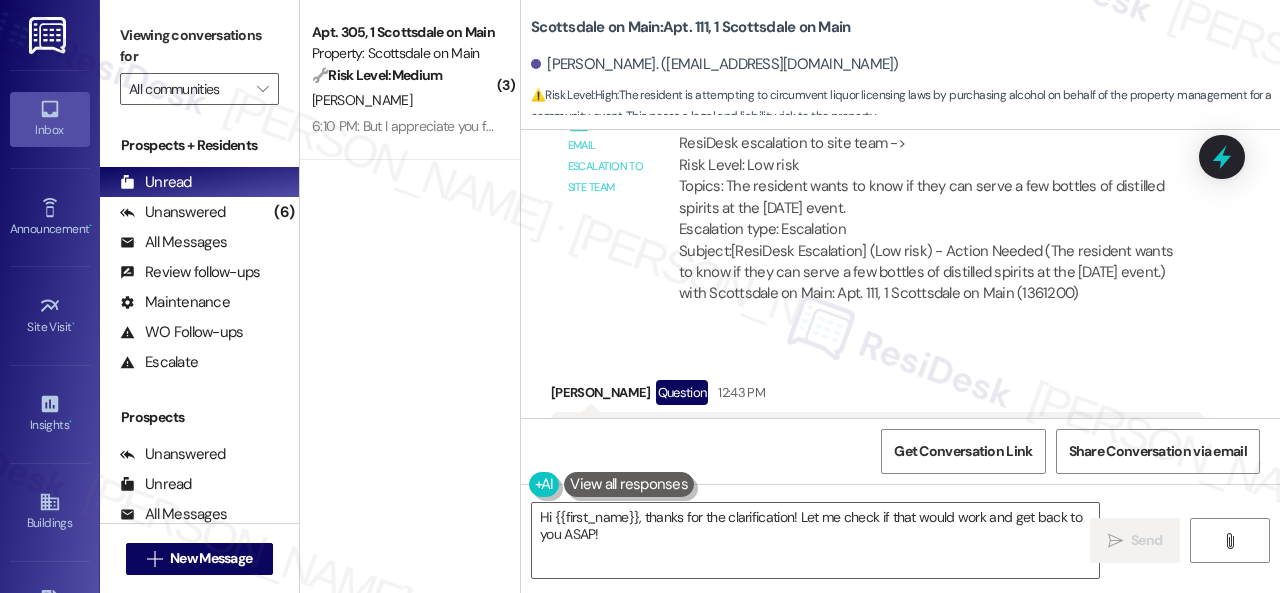 click on "Received via SMS [PERSON_NAME] Question 12:43 PM I won't be able to serve it, because I don't have a liquor license. But if I bought the liquor on your behalf and you offered it, would that work? Tags and notes Tagged as:   Documentation Click to highlight conversations about Documentation" at bounding box center (900, 432) 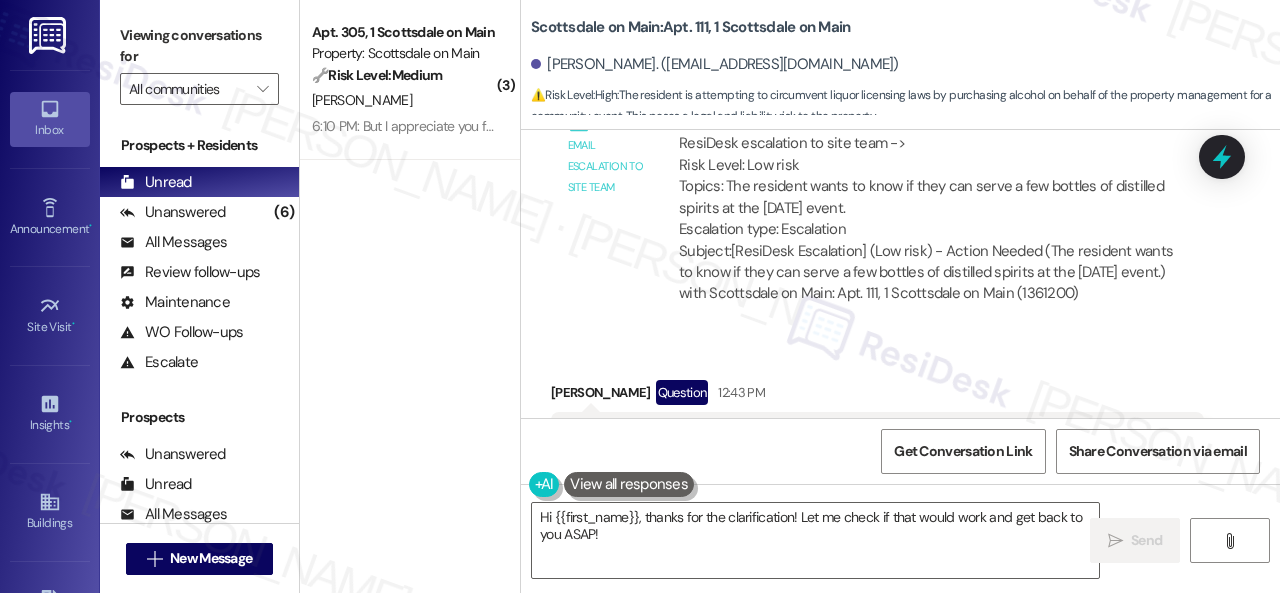 drag, startPoint x: 622, startPoint y: 540, endPoint x: 419, endPoint y: 489, distance: 209.30838 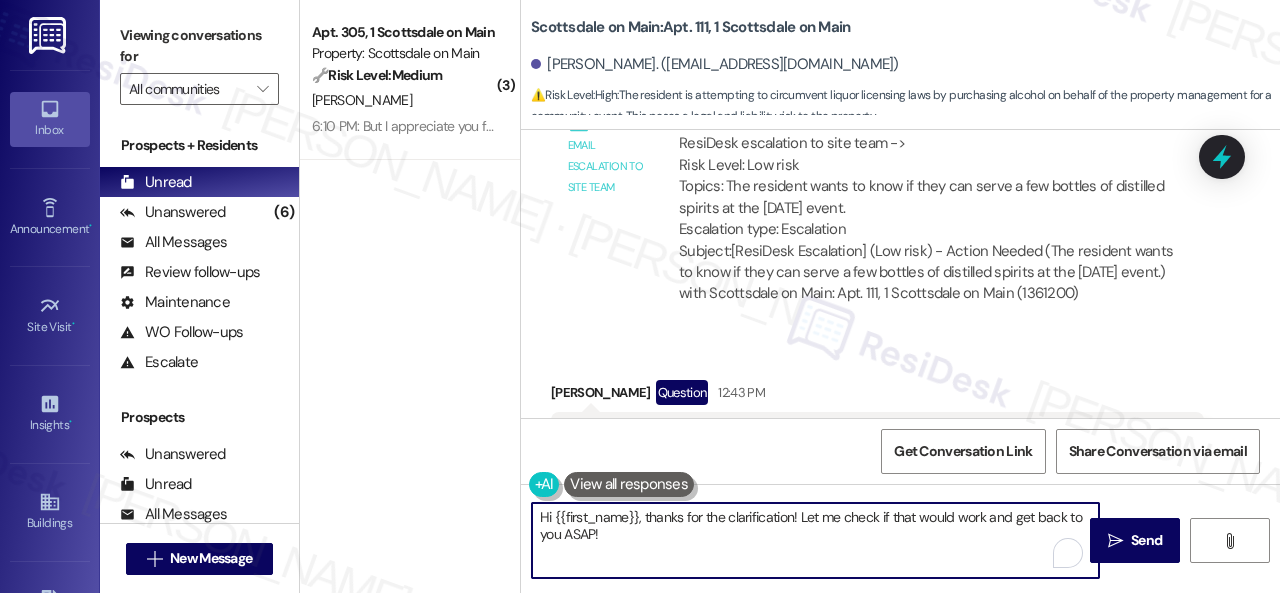 paste on "I haven't received a response from the site team yet. Rest assured that I will let you know once I hear from them. Calling or going to the office to speak with someone from the site team would be helpful, too. I appreciate your patience, {{first_name}}." 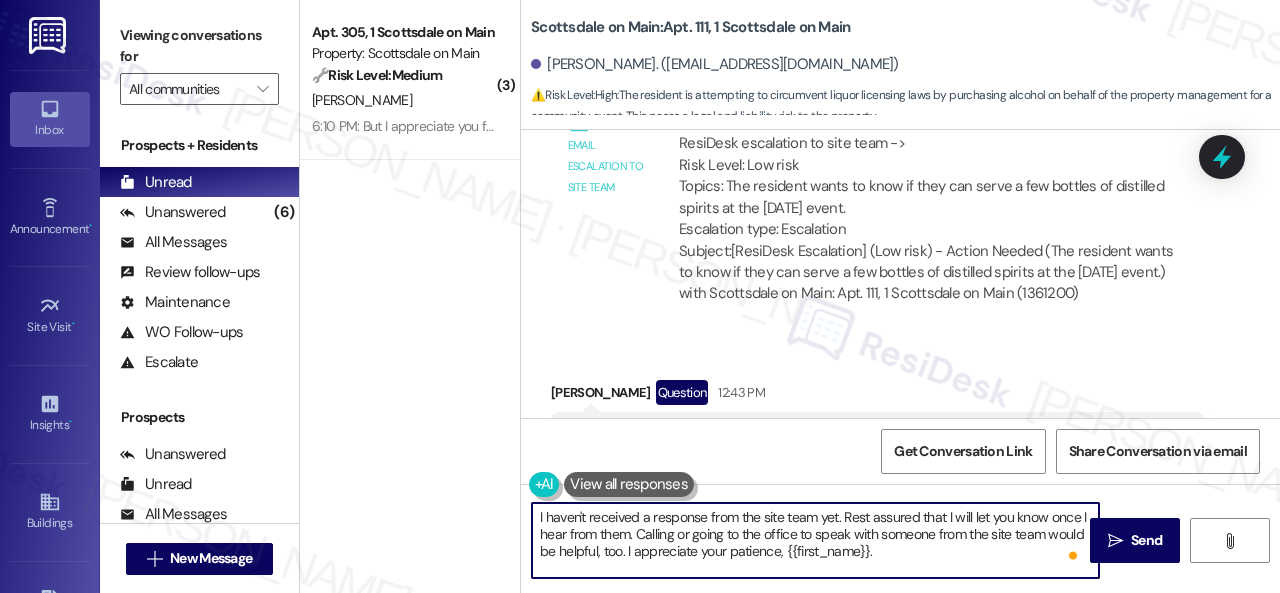 click on "I haven't received a response from the site team yet. Rest assured that I will let you know once I hear from them. Calling or going to the office to speak with someone from the site team would be helpful, too. I appreciate your patience, {{first_name}}." at bounding box center (815, 540) 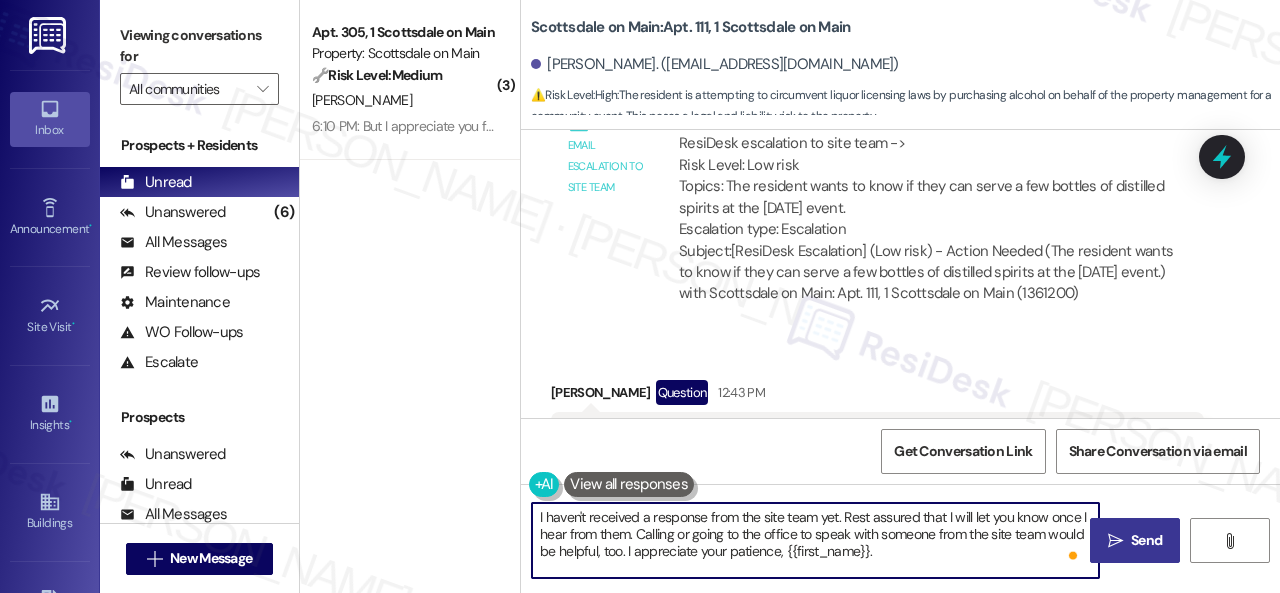 type on "I haven't received a response from the site team yet. Rest assured that I will let you know once I hear from them. Calling or going to the office to speak with someone from the site team would be helpful, too. I appreciate your patience, {{first_name}}." 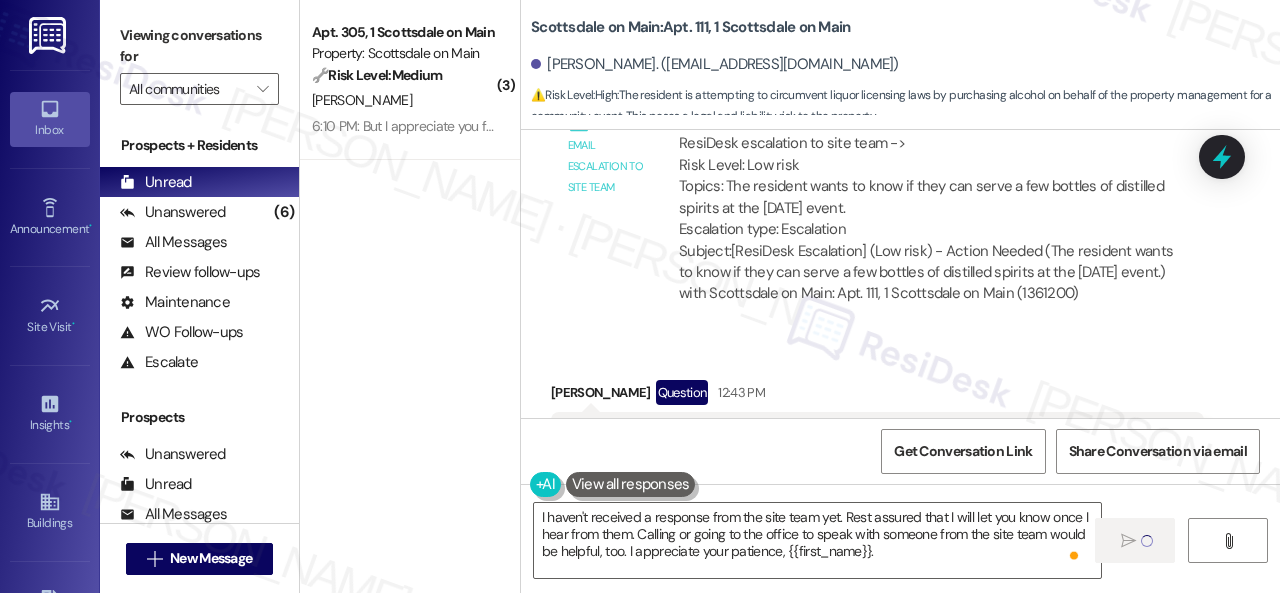 type 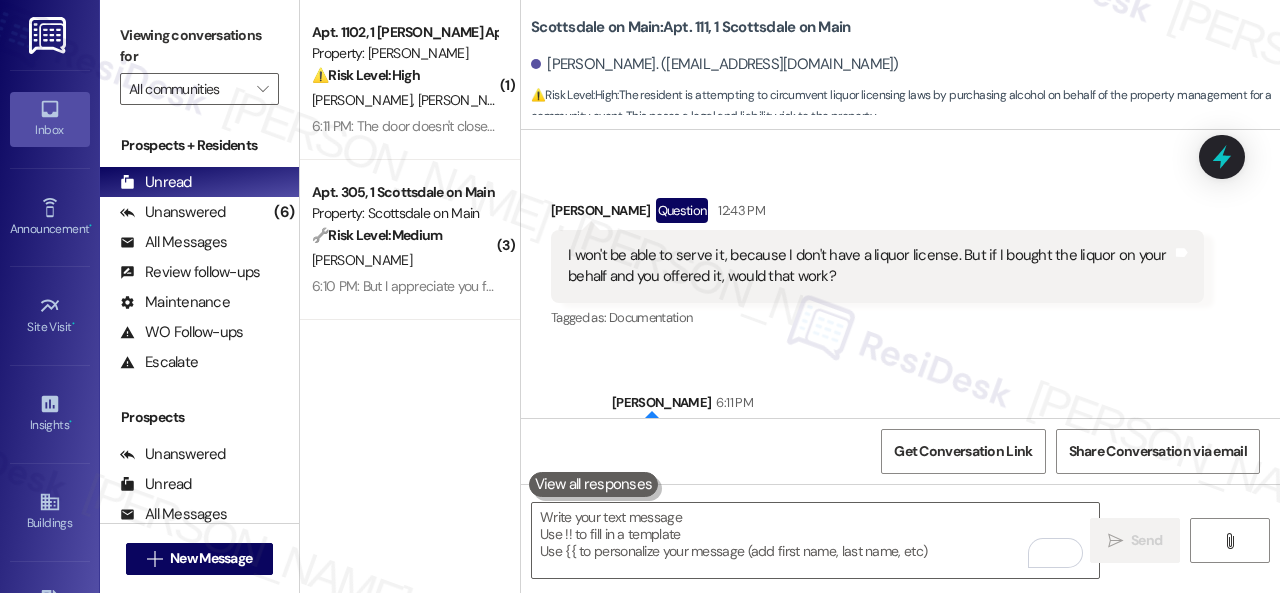 scroll, scrollTop: 13668, scrollLeft: 0, axis: vertical 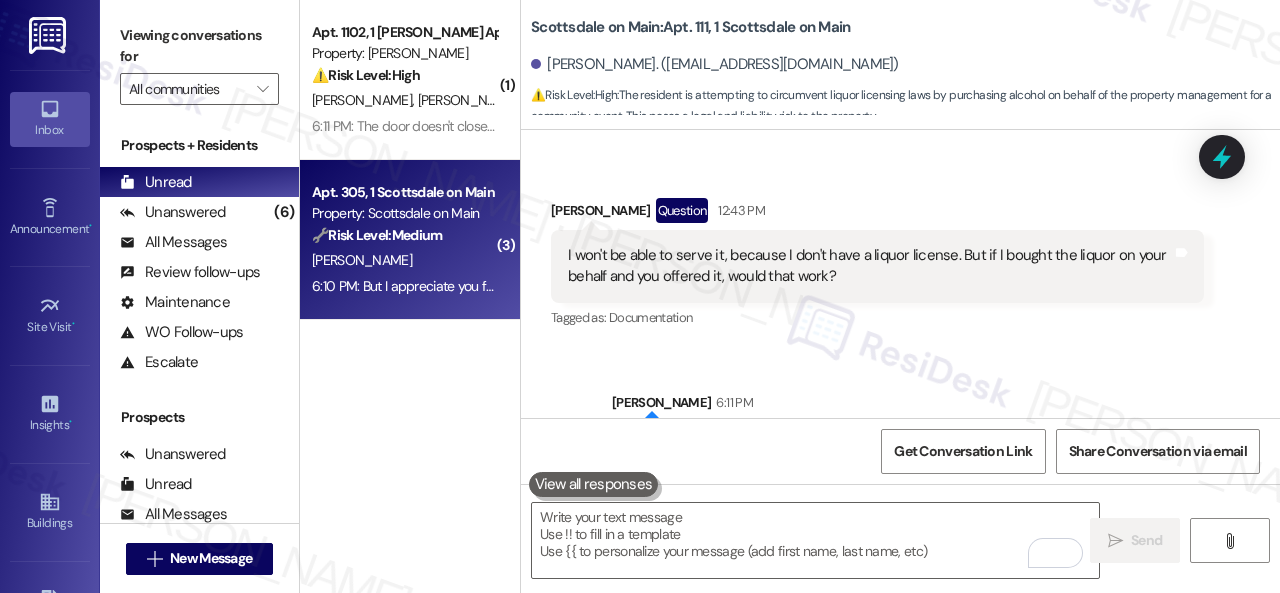 click on "[PERSON_NAME]" at bounding box center (404, 260) 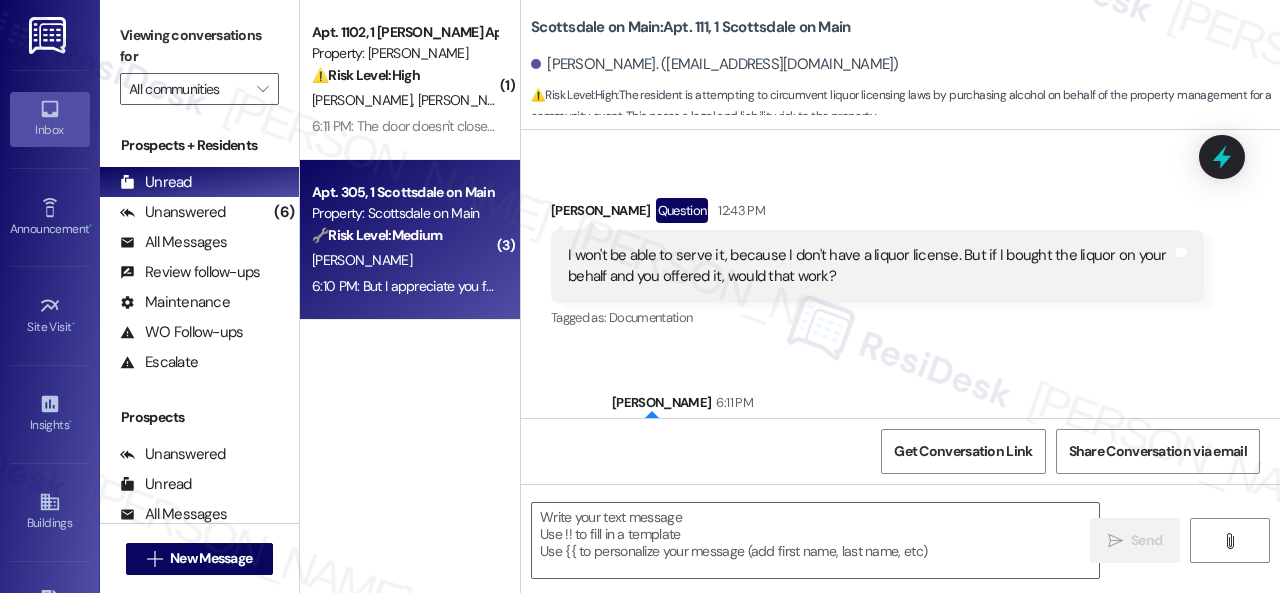 type on "Fetching suggested responses. Please feel free to read through the conversation in the meantime." 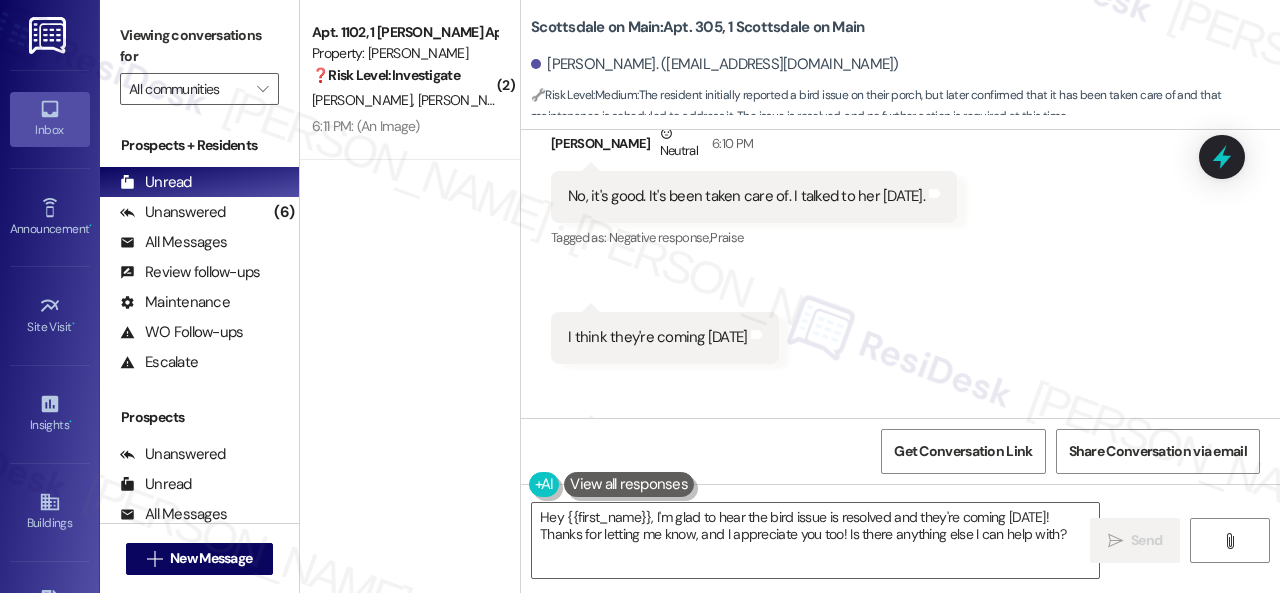 scroll, scrollTop: 1746, scrollLeft: 0, axis: vertical 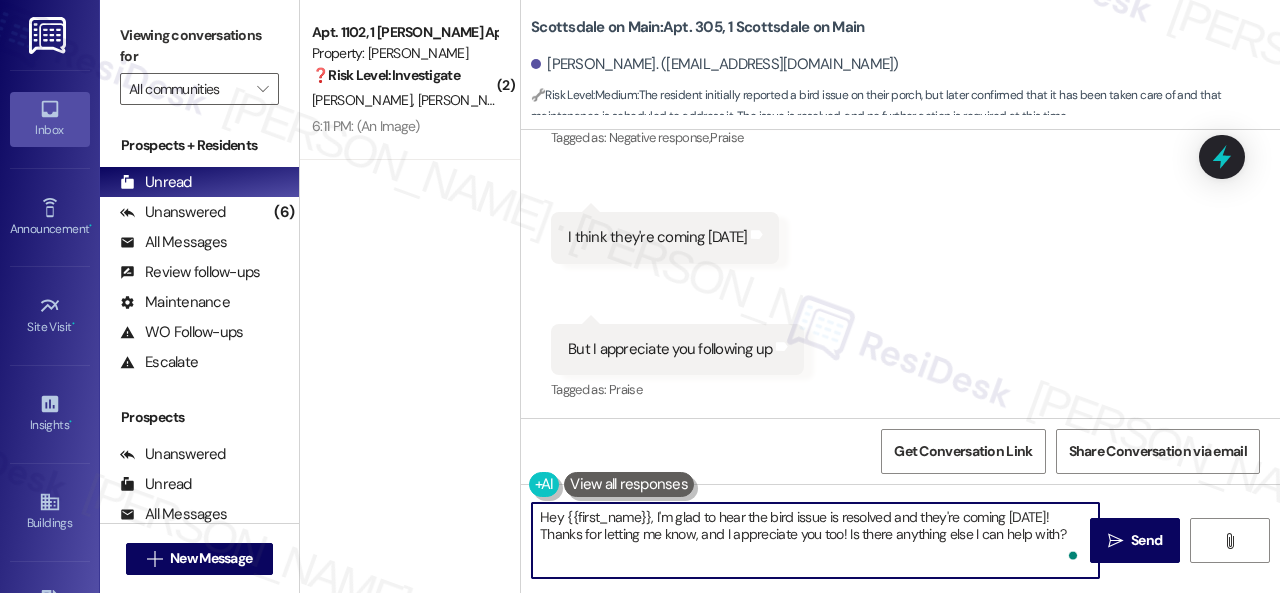 drag, startPoint x: 1058, startPoint y: 534, endPoint x: 513, endPoint y: 473, distance: 548.40314 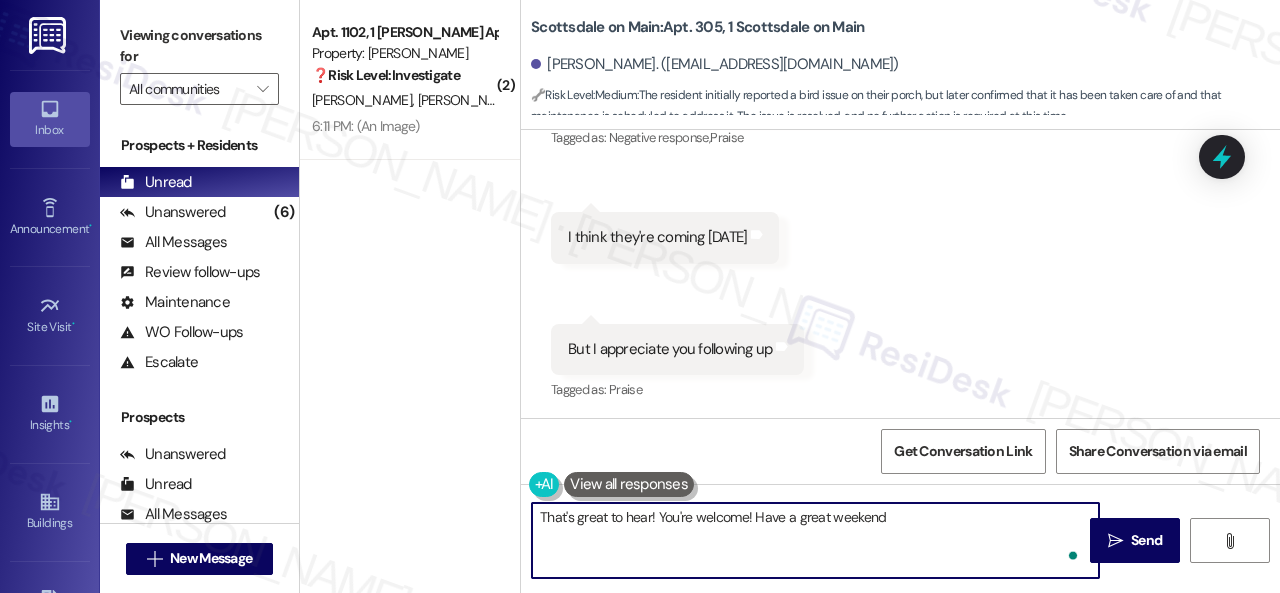 type on "That's great to hear! You're welcome! Have a great weekend!" 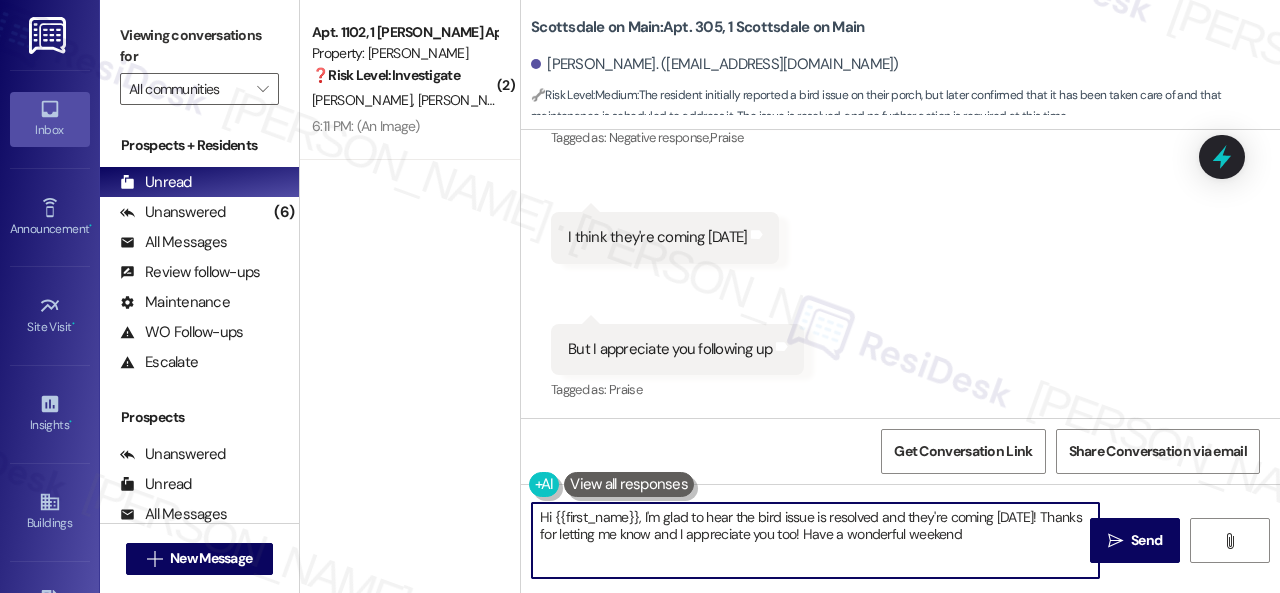 type on "Hi {{first_name}}, I'm glad to hear the bird issue is resolved and they're coming [DATE]! Thanks for letting me know and I appreciate you too! Have a wonderful weekend!" 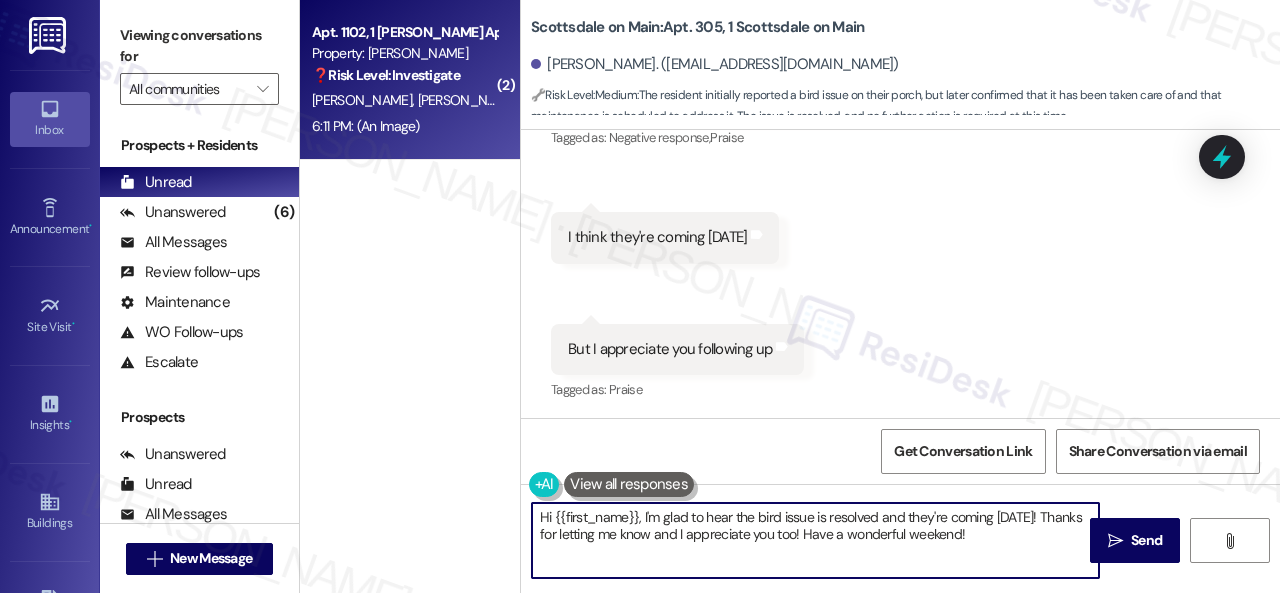 click on "6:11 PM: (An Image) 6:11 PM: (An Image)" at bounding box center (404, 126) 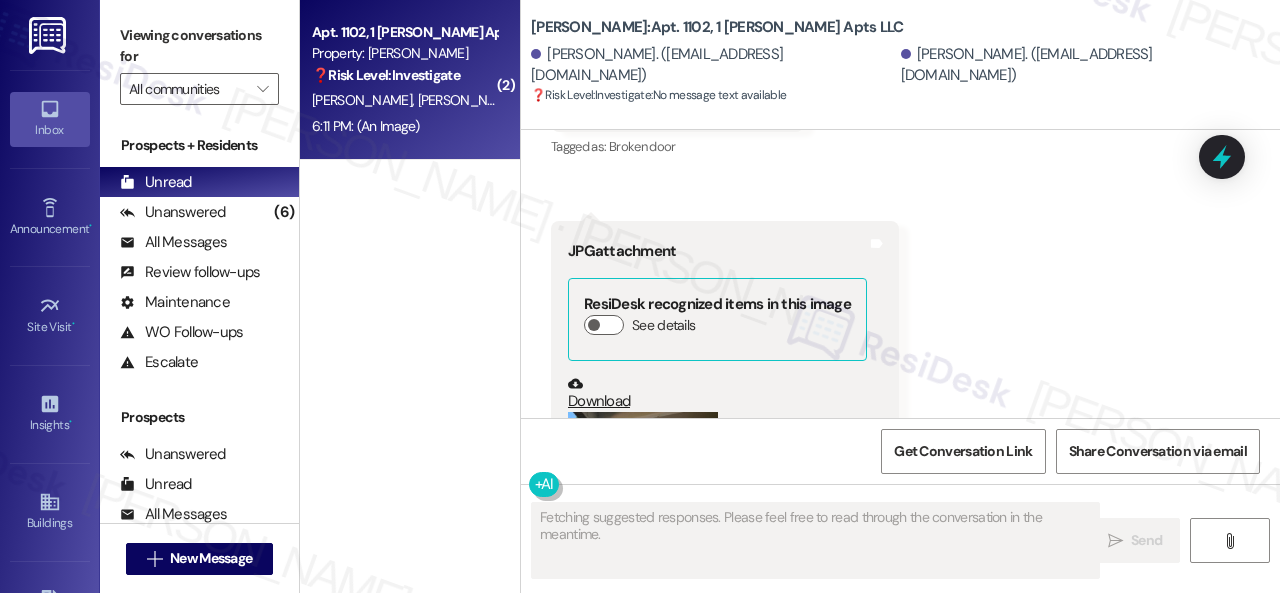 scroll, scrollTop: 4240, scrollLeft: 0, axis: vertical 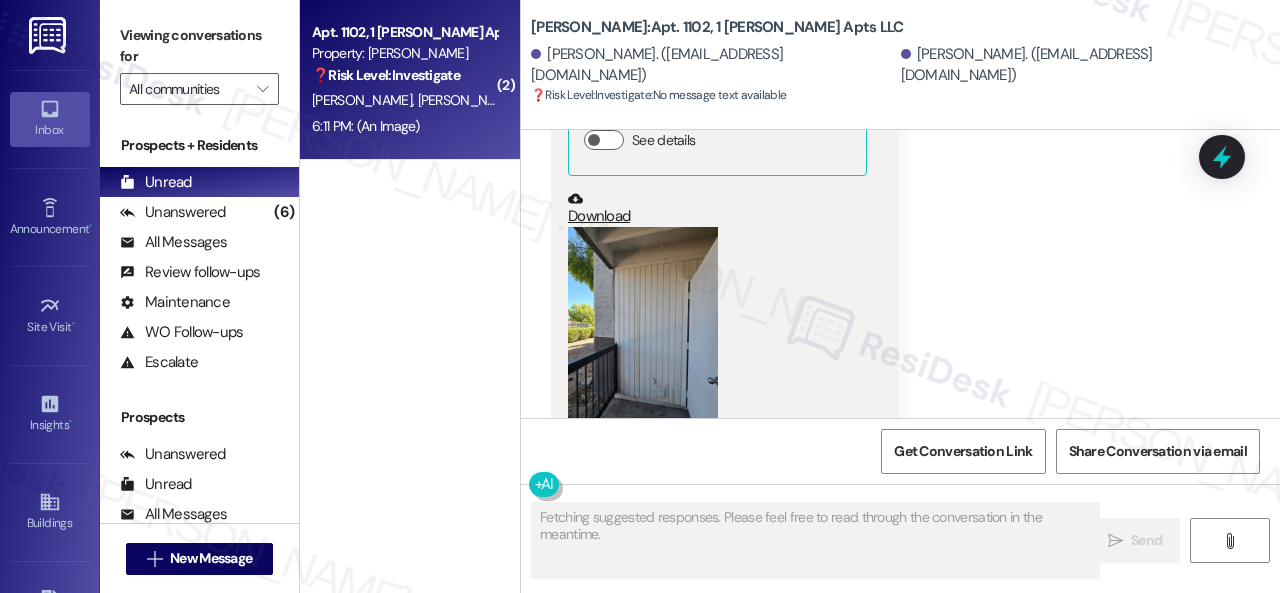 click at bounding box center (643, 327) 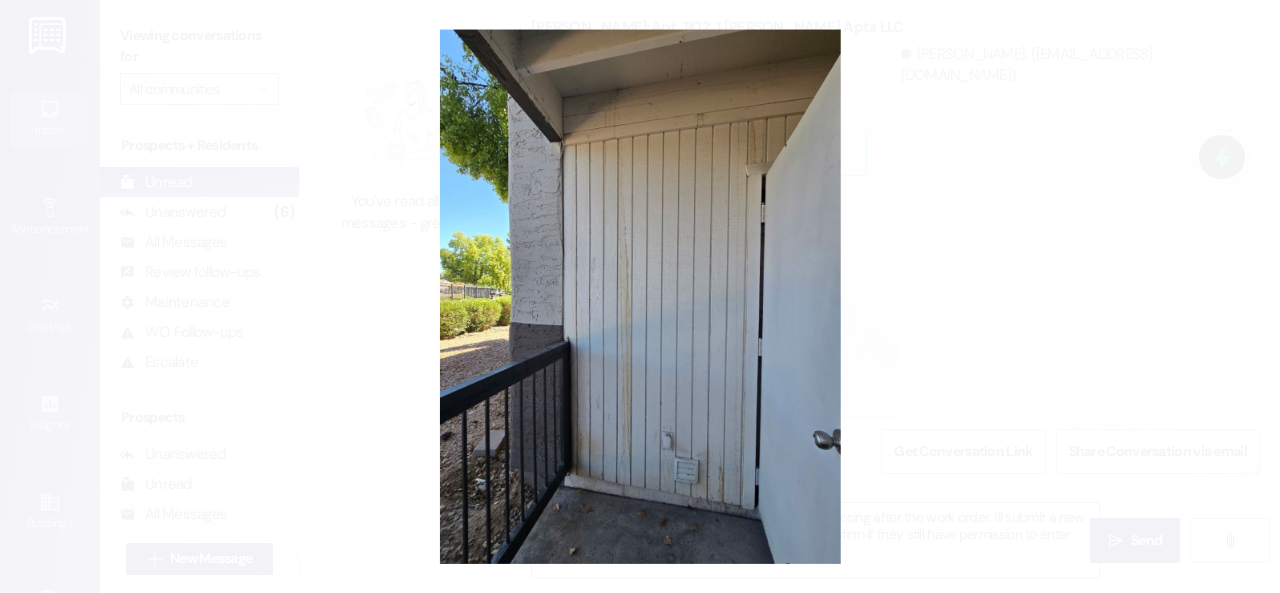 click at bounding box center (640, 296) 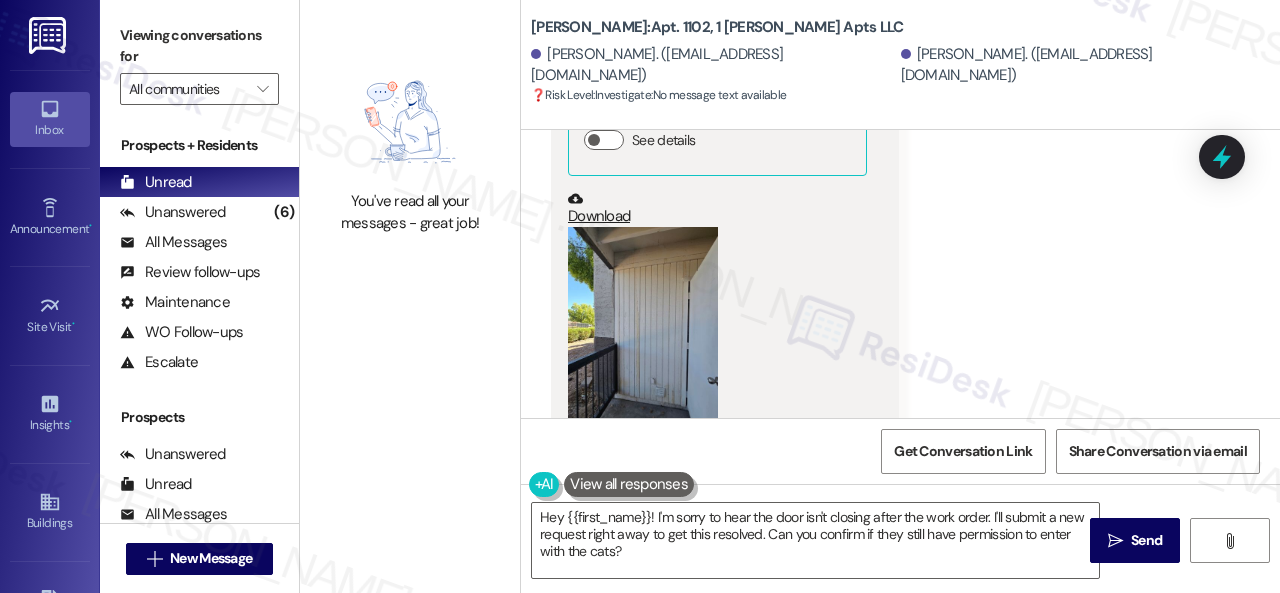 scroll, scrollTop: 4240, scrollLeft: 0, axis: vertical 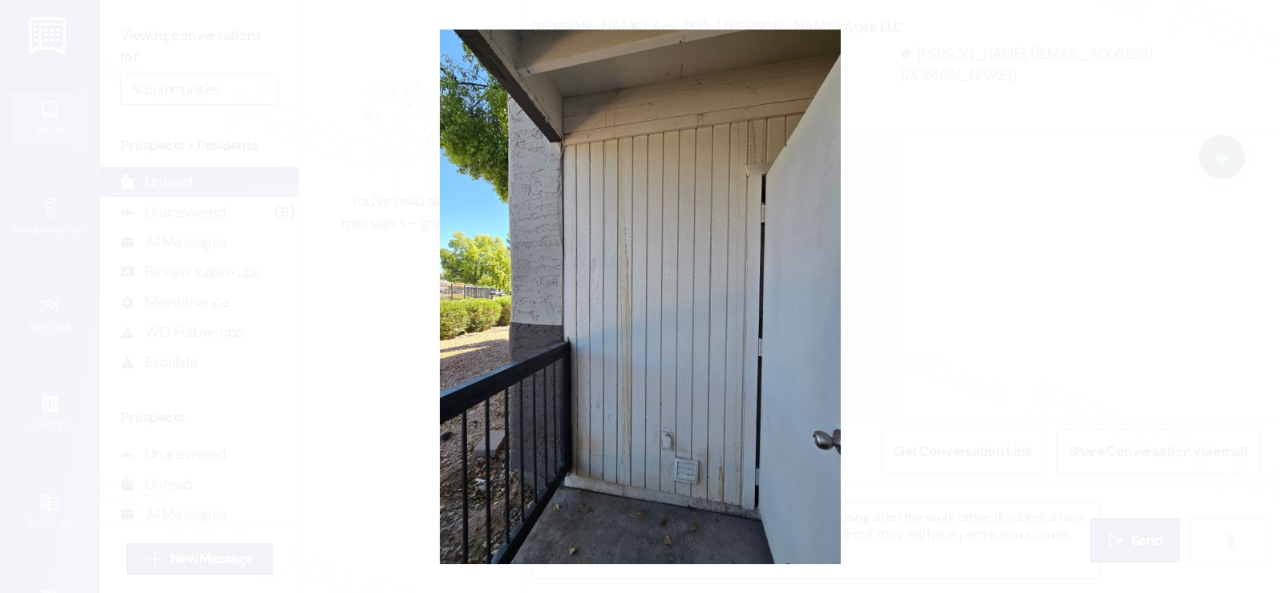 click at bounding box center [640, 296] 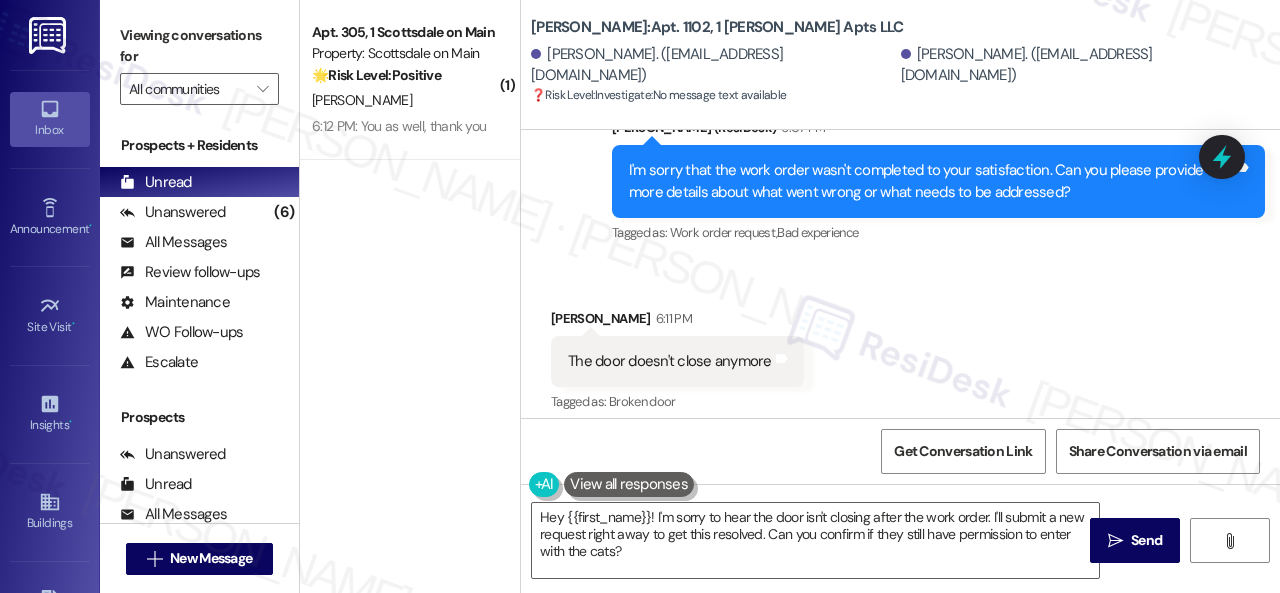 scroll, scrollTop: 3840, scrollLeft: 0, axis: vertical 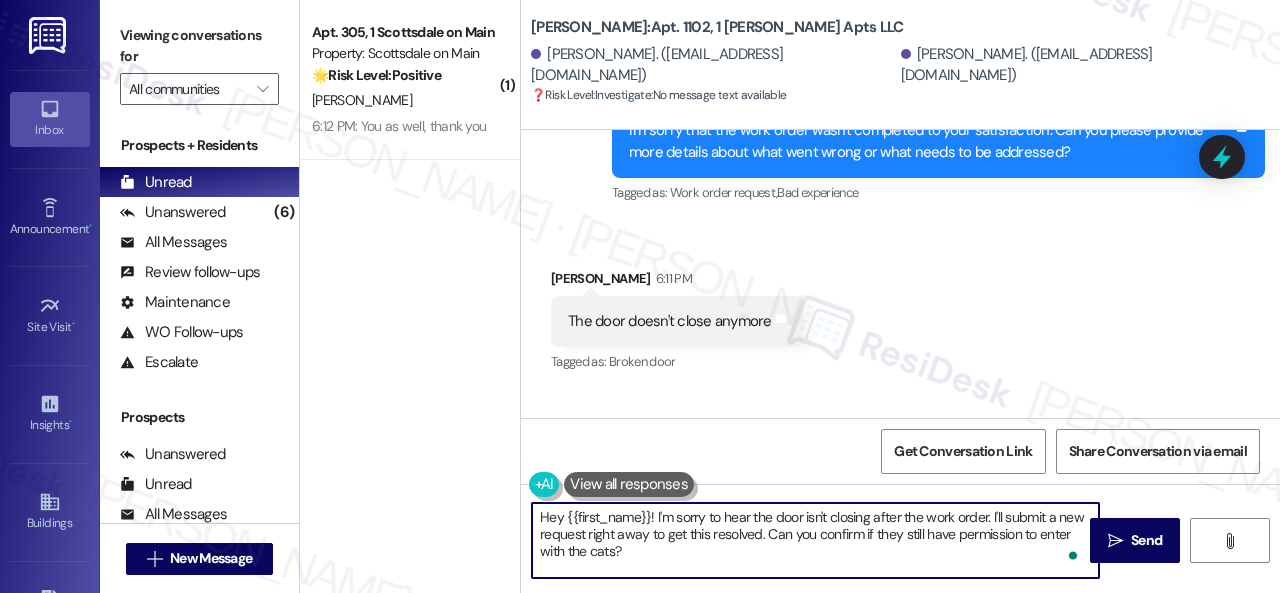 drag, startPoint x: 656, startPoint y: 508, endPoint x: 479, endPoint y: 514, distance: 177.10167 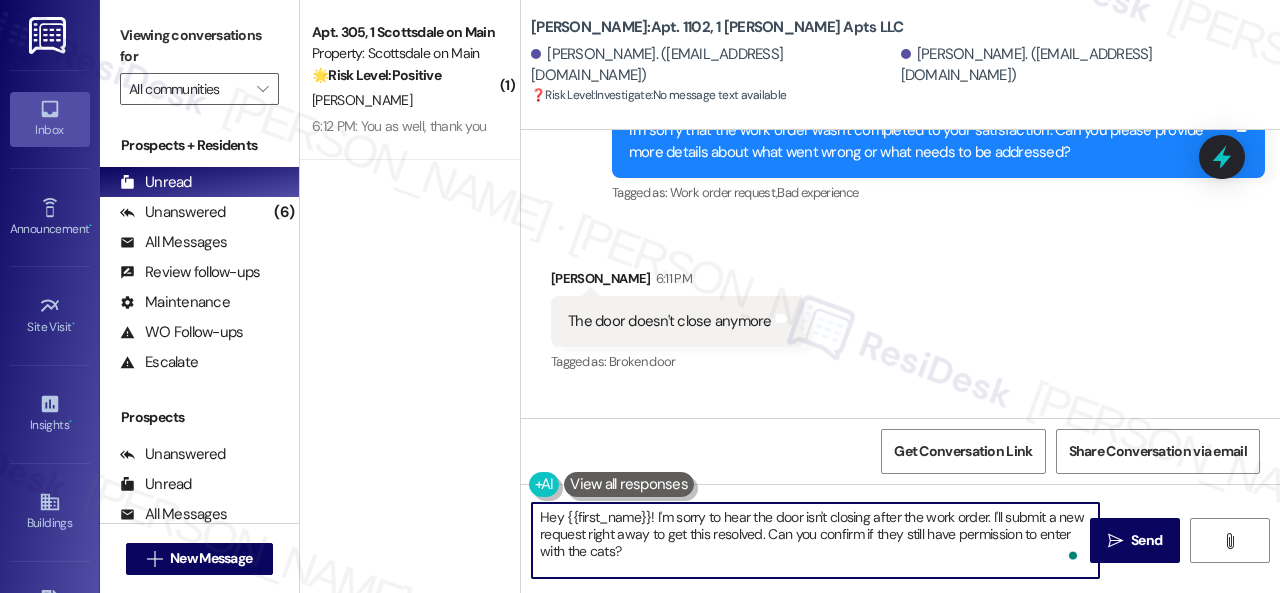 click on "( 1 ) Apt. 305, 1 Scottsdale on Main Property: Scottsdale on Main 🌟  Risk Level:  Positive The resident confirmed the issue was resolved and thanked the agent for following up. This indicates positive engagement and customer satisfaction. [PERSON_NAME] 6:12 PM: You as well, thank you 6:12 PM: You as well, thank you [PERSON_NAME]:  Apt. 1102, 1 [PERSON_NAME] Apts LLC       [PERSON_NAME]. ([EMAIL_ADDRESS][DOMAIN_NAME])     [PERSON_NAME]. ([EMAIL_ADDRESS][DOMAIN_NAME])   ❓  Risk Level:  Investigate :  No message text available Lease started [DATE] 8:00 PM Survey, sent via SMS Residesk Automated Survey [DATE] 12:17 PM Hi [PERSON_NAME] and [PERSON_NAME]! We're so glad you chose [PERSON_NAME]! We would love to improve your move-in experience. If you could improve one thing about our move-in process, what would it be? Send us your ideas! (You can always reply STOP to opt out of future messages) Tags and notes Tagged as:   Move in Click to highlight conversations about Move in Received via SMS [PERSON_NAME] [DATE] 12:22 PM" at bounding box center (790, 296) 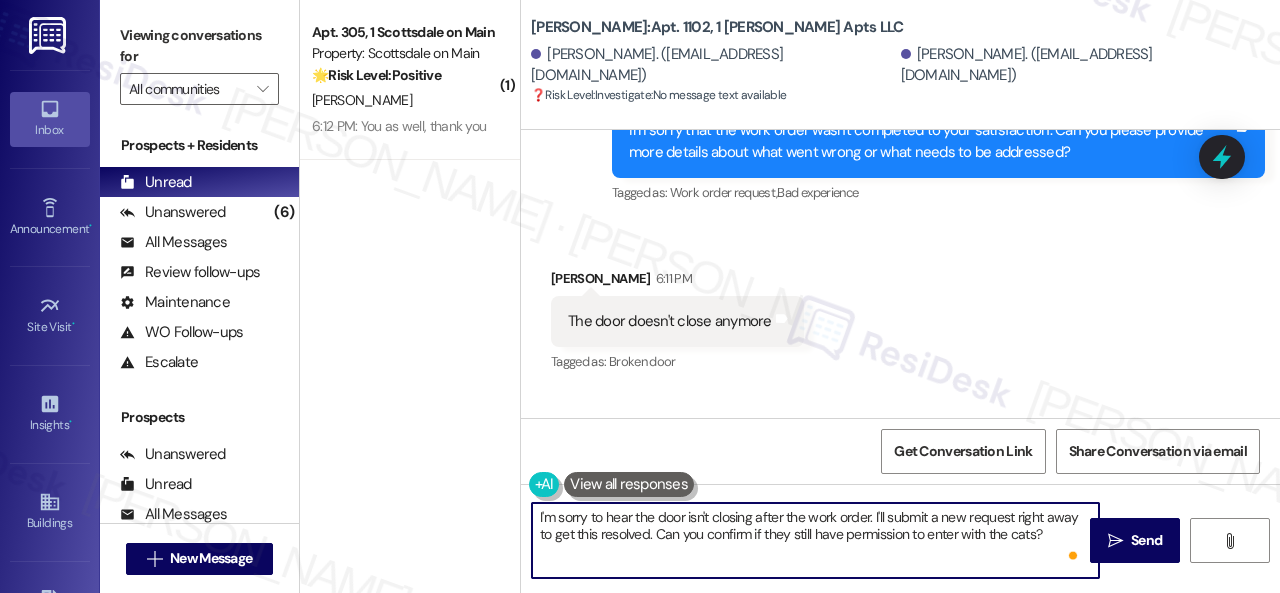 scroll, scrollTop: 6, scrollLeft: 0, axis: vertical 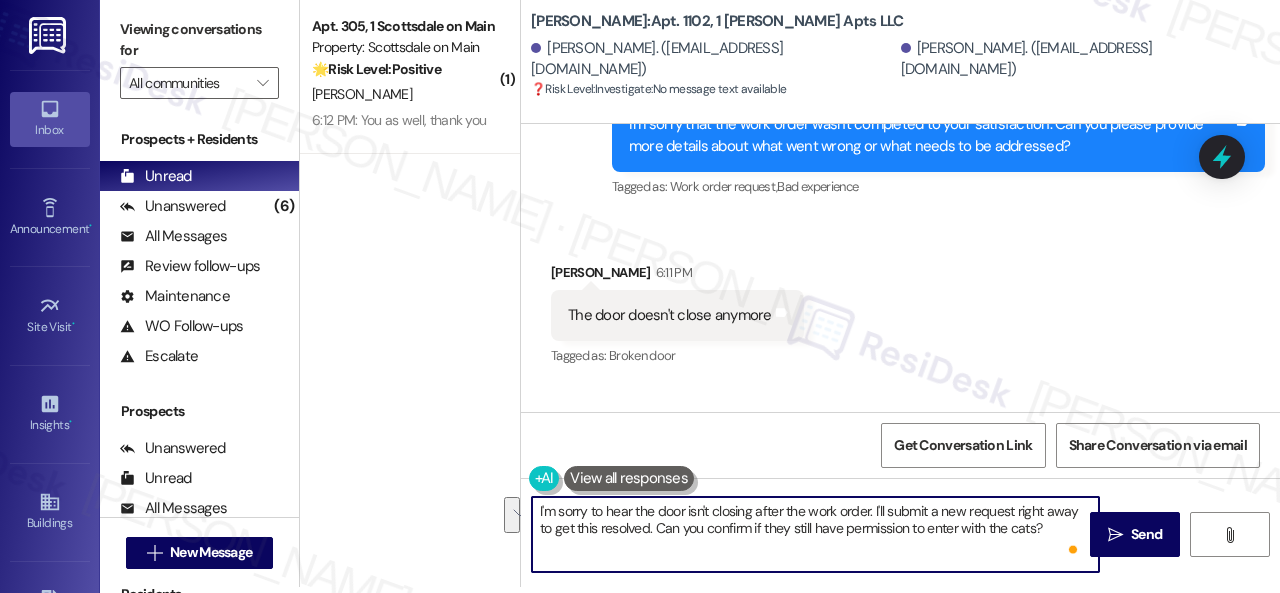 drag, startPoint x: 753, startPoint y: 520, endPoint x: 1123, endPoint y: 601, distance: 378.76245 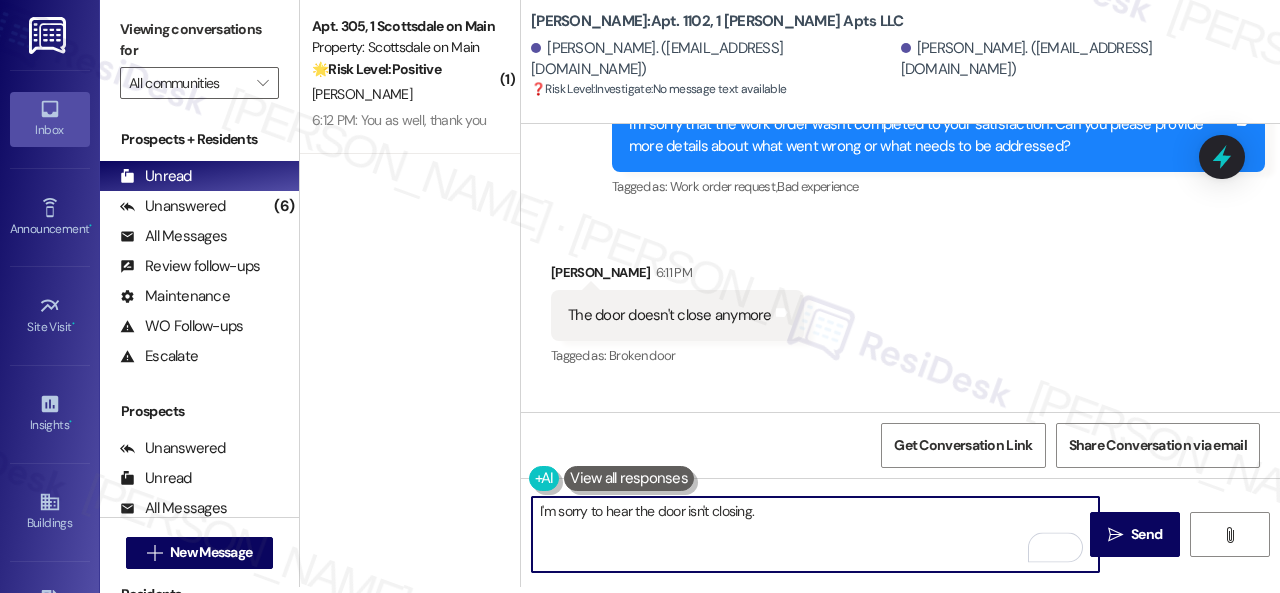 type on "I'm sorry to hear the door isn't closing." 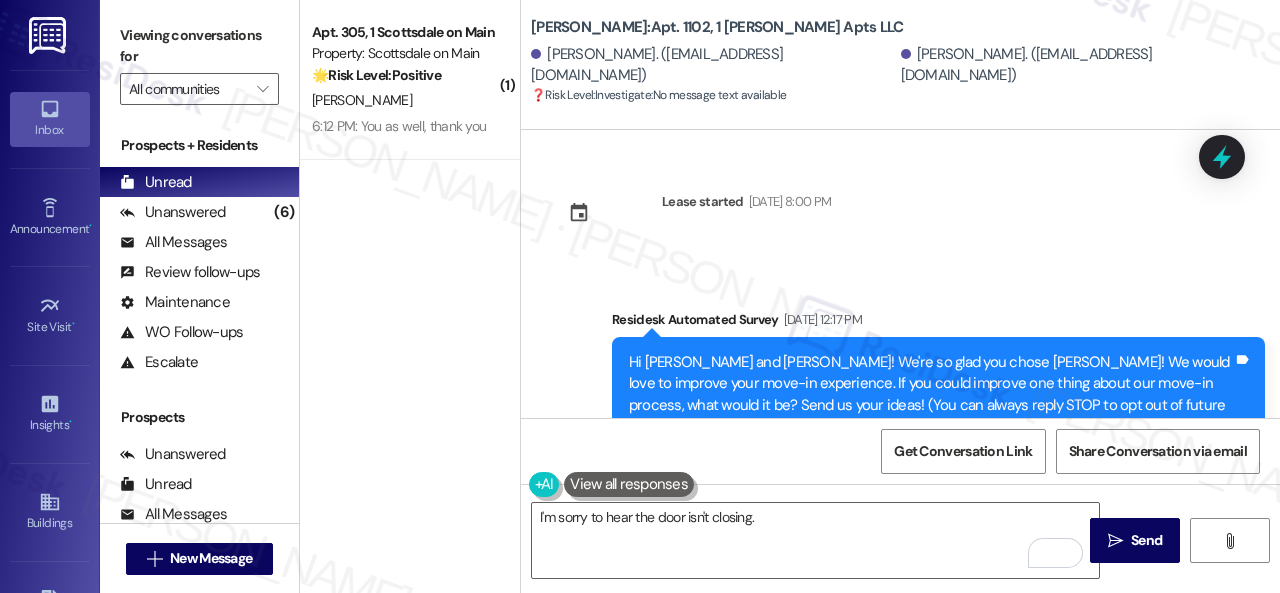 scroll, scrollTop: 0, scrollLeft: 0, axis: both 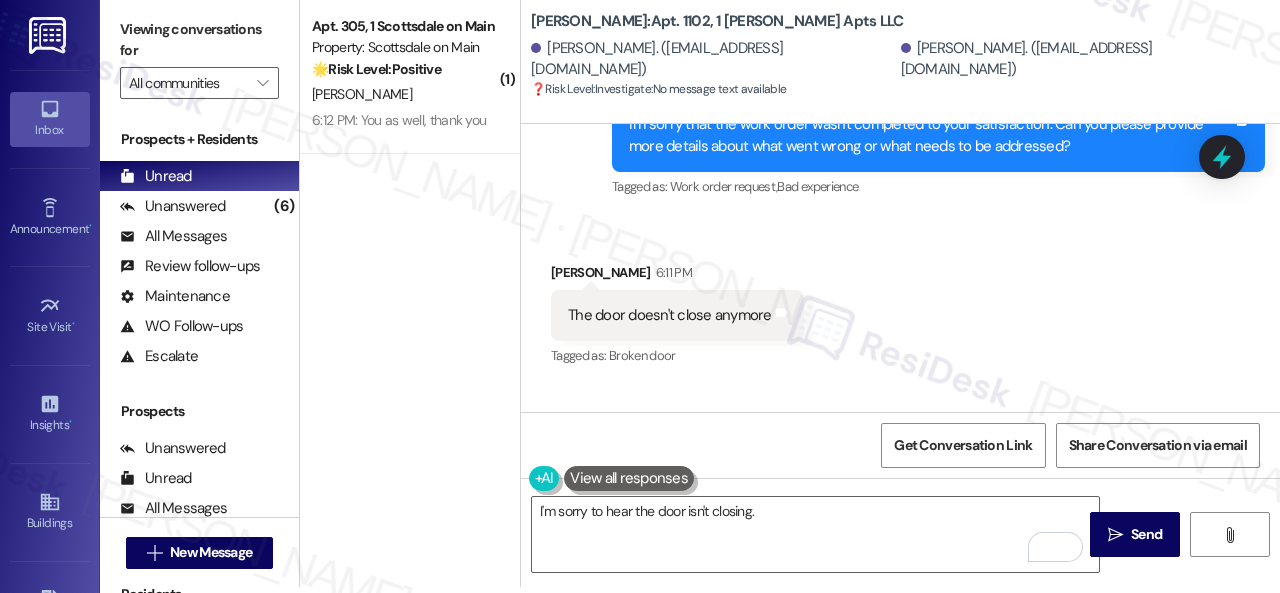 drag, startPoint x: 1070, startPoint y: 331, endPoint x: 1050, endPoint y: 344, distance: 23.853722 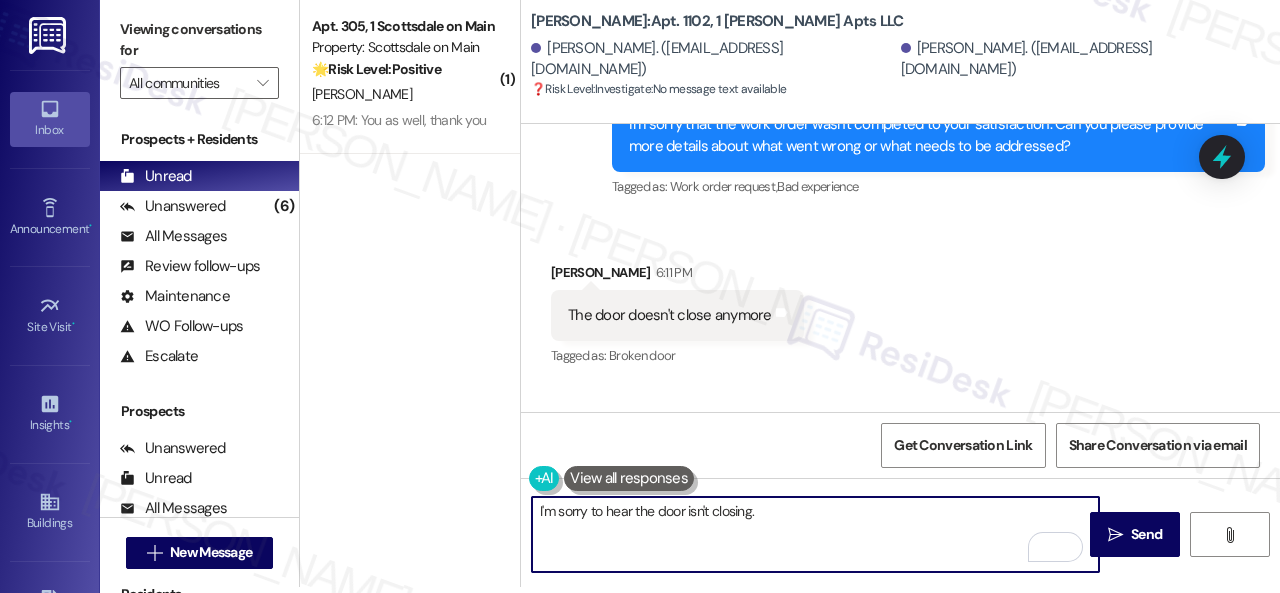 click on "I'm sorry to hear the door isn't closing." at bounding box center [815, 534] 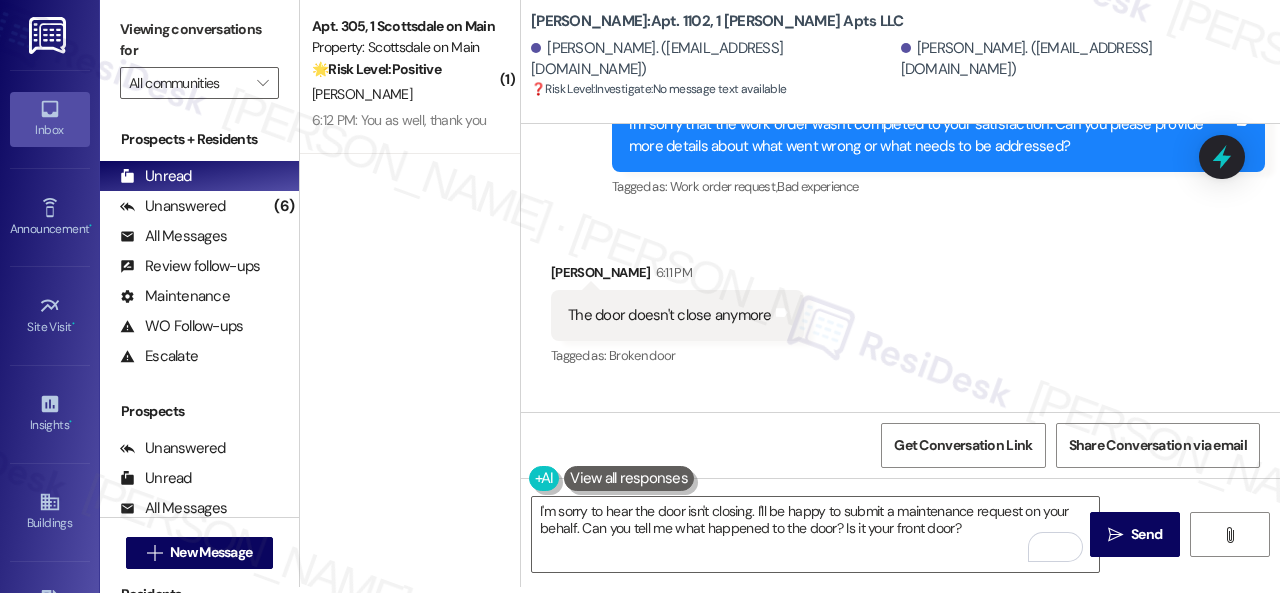 click on "Received via SMS Justyn Preiss 6:11 PM The door doesn't close anymore  Tags and notes Tagged as:   Broken door Click to highlight conversations about Broken door Received via SMS 6:11 PM Justyn Preiss 6:11 PM JPG  attachment ResiDesk recognized items in this image See details     Download   (Click to zoom) Tags and notes" at bounding box center (900, 548) 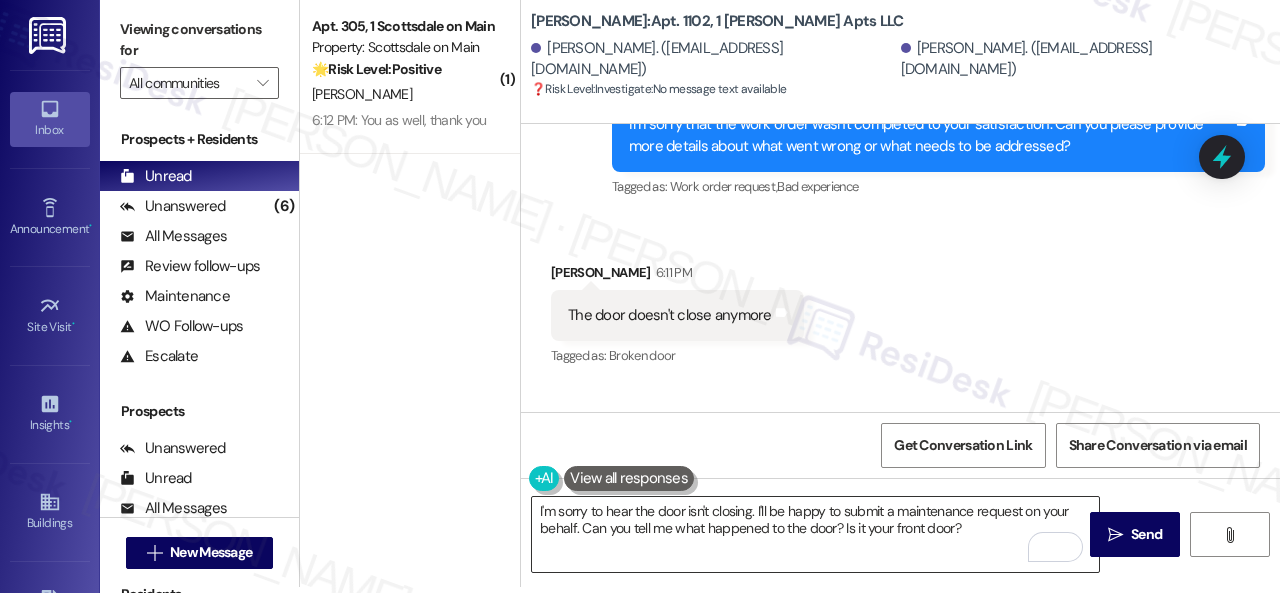 click on "I'm sorry to hear the door isn't closing. I'll be happy to submit a maintenance request on your behalf. Can you tell me what happened to the door? Is it your front door?" at bounding box center [815, 534] 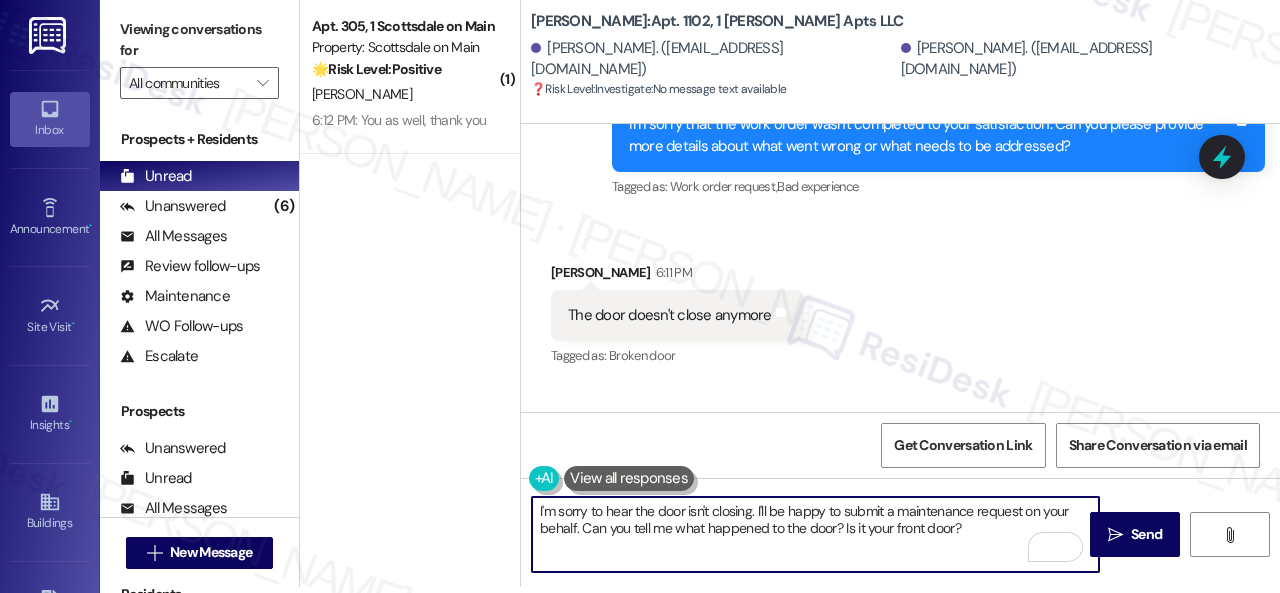 paste on "Also, can the maintenance team enter your apartment even if you are not home? Are there any pets they should be concerned about?" 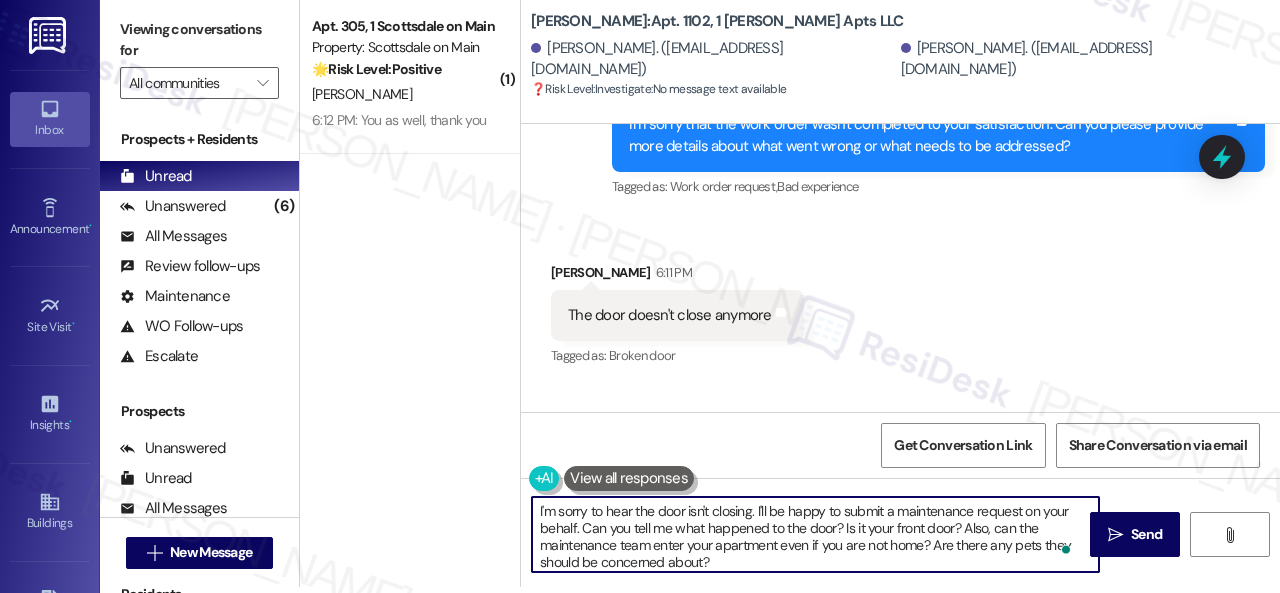 scroll, scrollTop: 4, scrollLeft: 0, axis: vertical 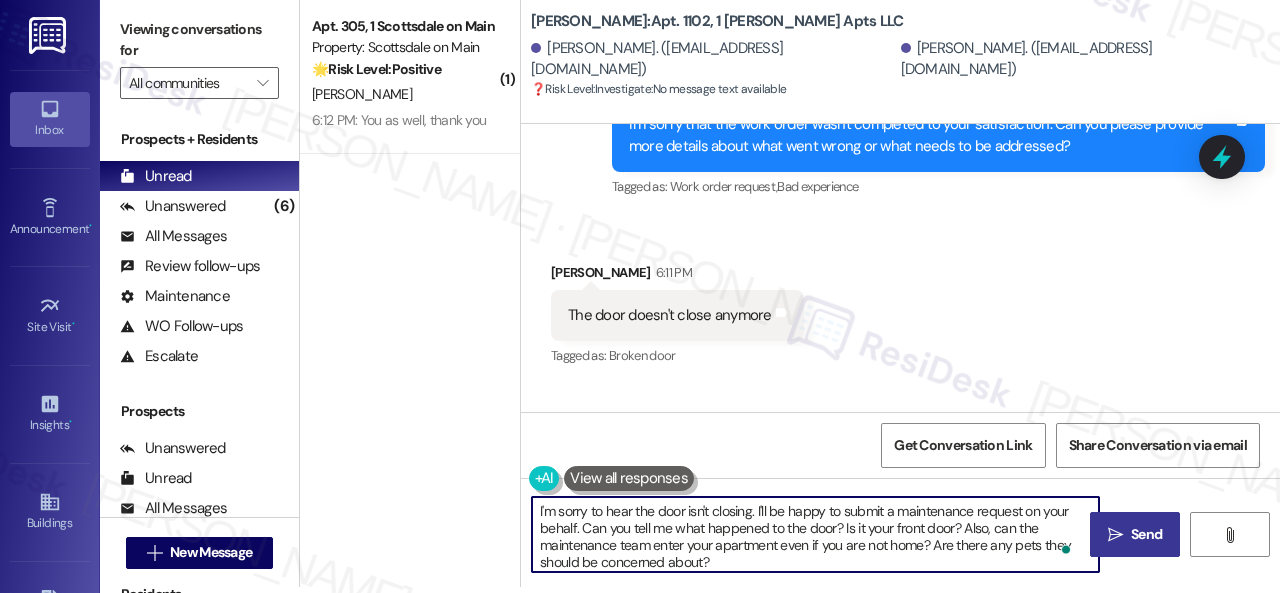 type on "I'm sorry to hear the door isn't closing. I'll be happy to submit a maintenance request on your behalf. Can you tell me what happened to the door? Is it your front door? Also, can the maintenance team enter your apartment even if you are not home? Are there any pets they should be concerned about?" 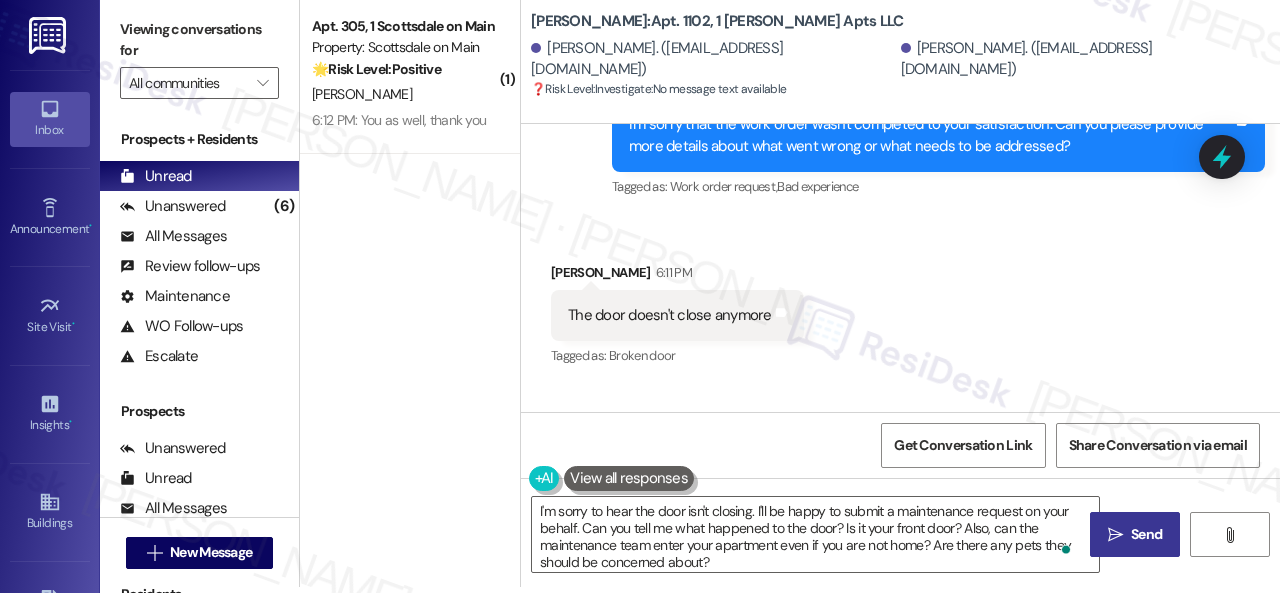 click on "" at bounding box center [1115, 535] 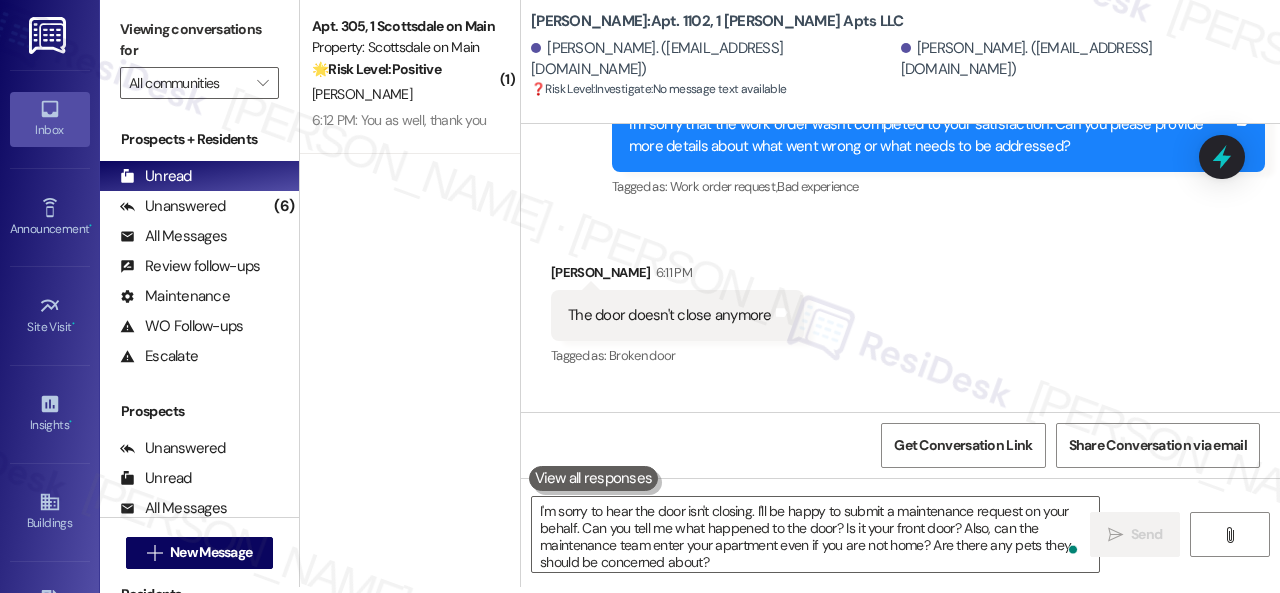 scroll, scrollTop: 0, scrollLeft: 0, axis: both 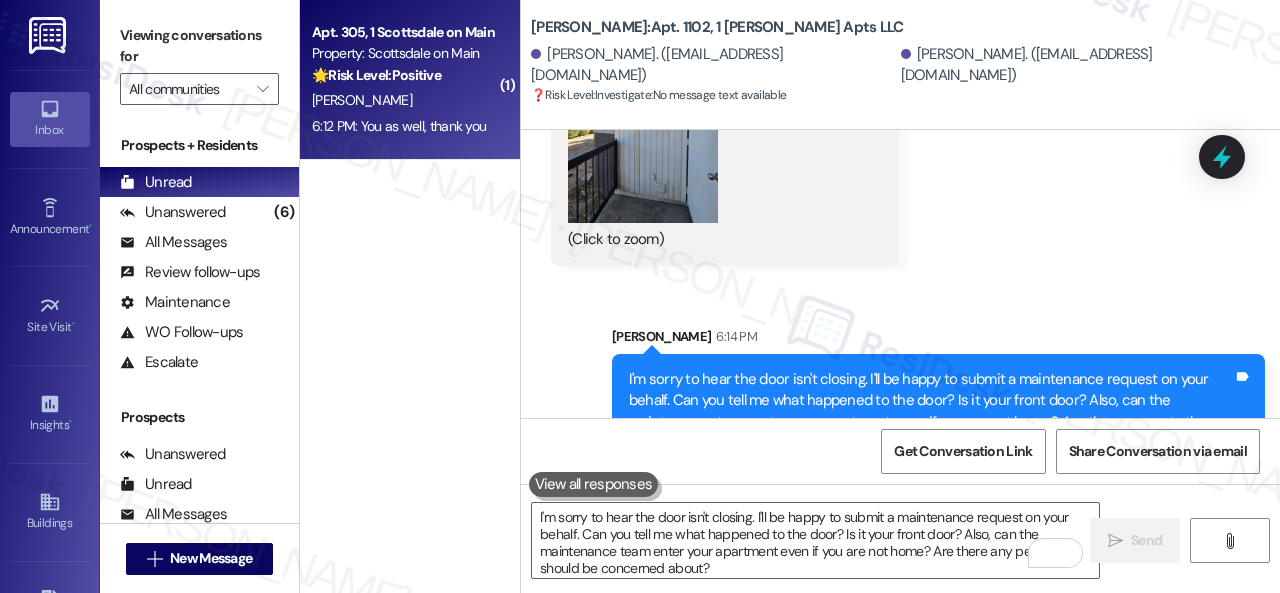 click on "[PERSON_NAME]" at bounding box center [404, 100] 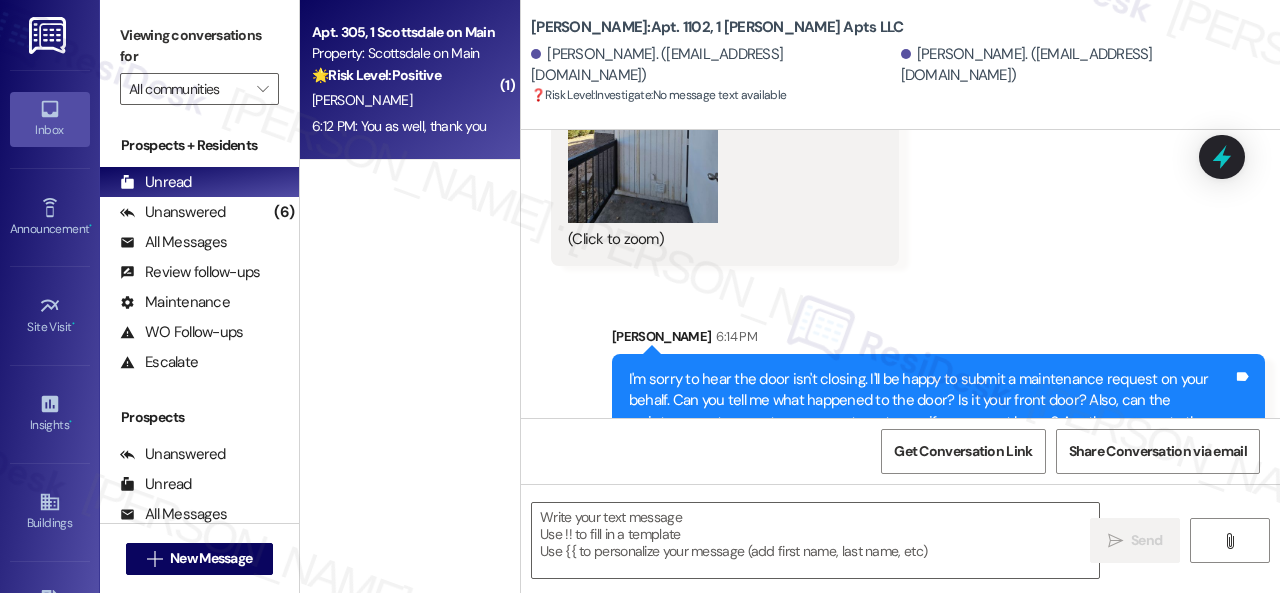 type on "Fetching suggested responses. Please feel free to read through the conversation in the meantime." 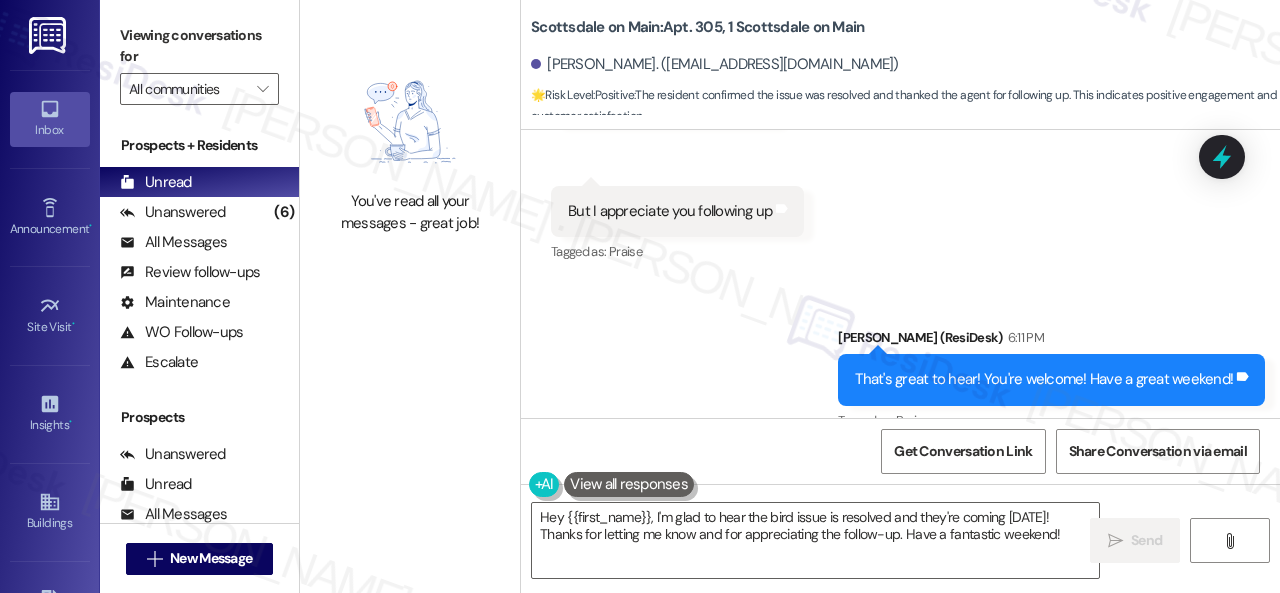 scroll, scrollTop: 2085, scrollLeft: 0, axis: vertical 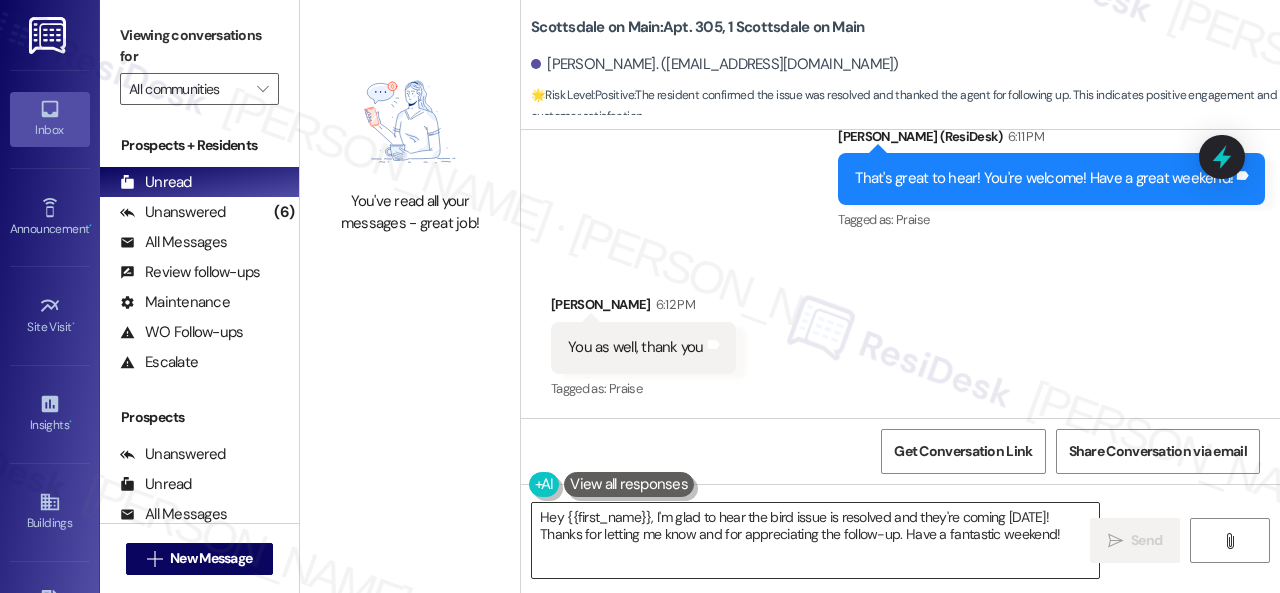 click on "Hey {{first_name}}, I'm glad to hear the bird issue is resolved and they're coming on Tuesday! Thanks for letting me know and for appreciating the follow-up. Have a fantastic weekend!" at bounding box center [815, 540] 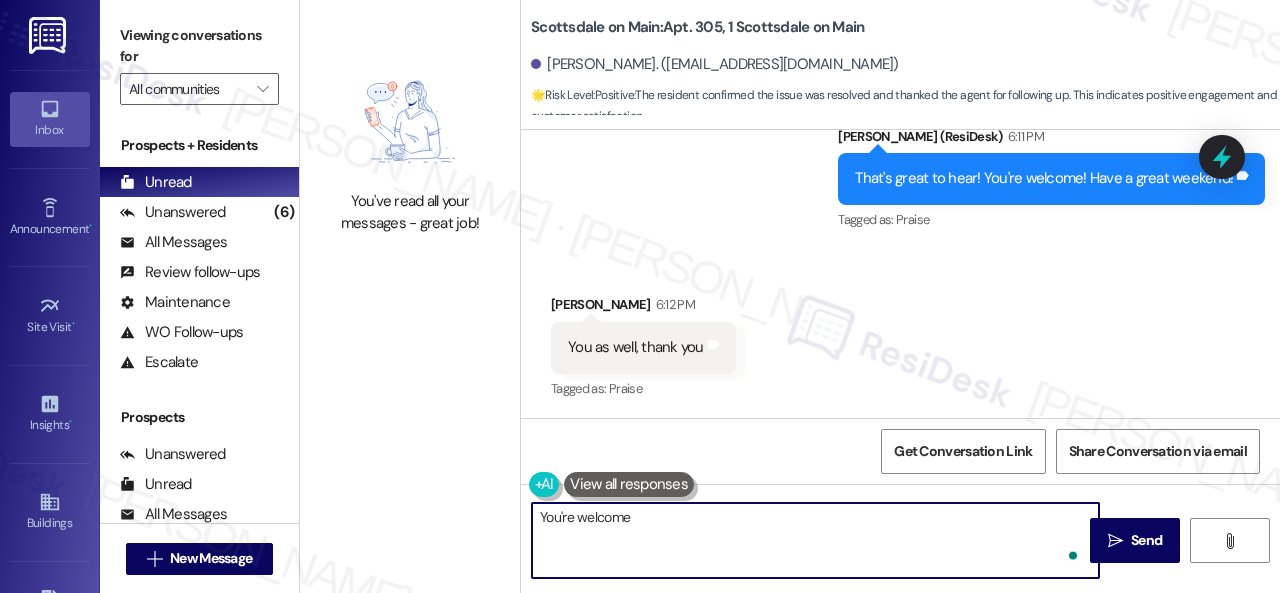 type on "You're welcome!" 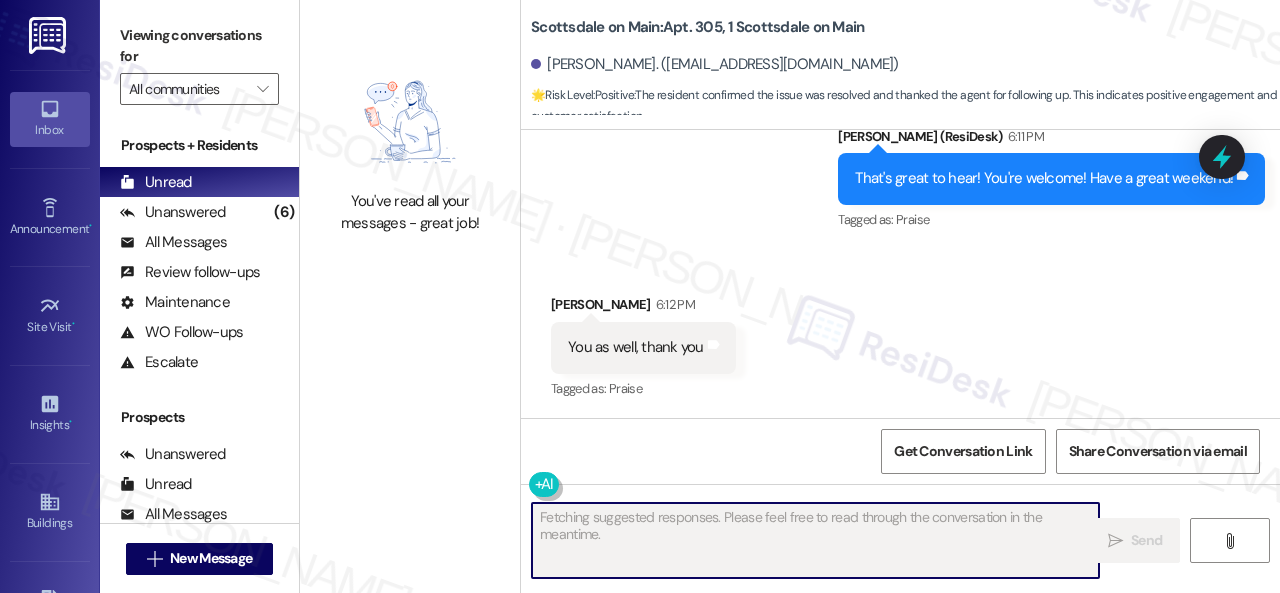 scroll, scrollTop: 2084, scrollLeft: 0, axis: vertical 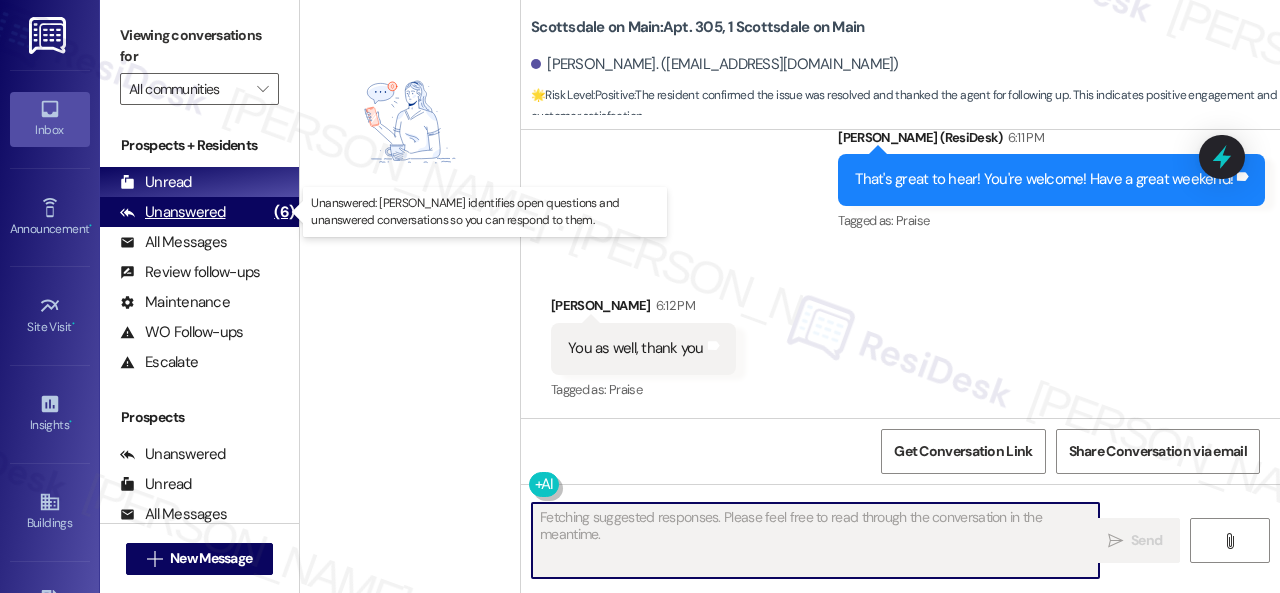 click on "Unanswered" at bounding box center [173, 212] 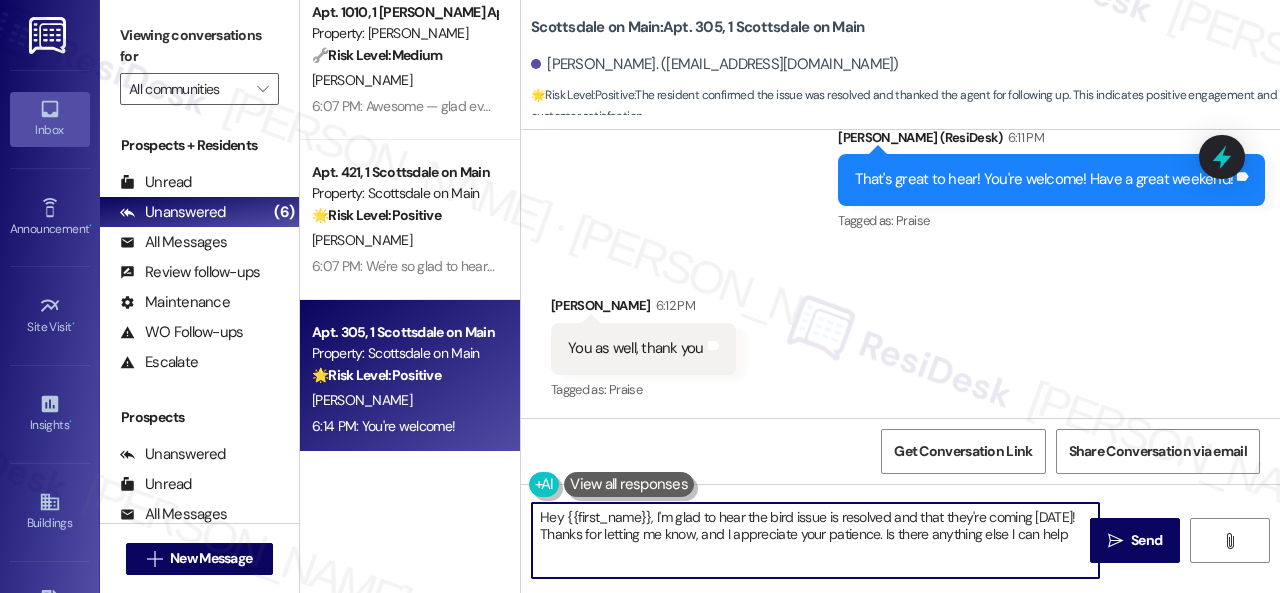 scroll, scrollTop: 508, scrollLeft: 0, axis: vertical 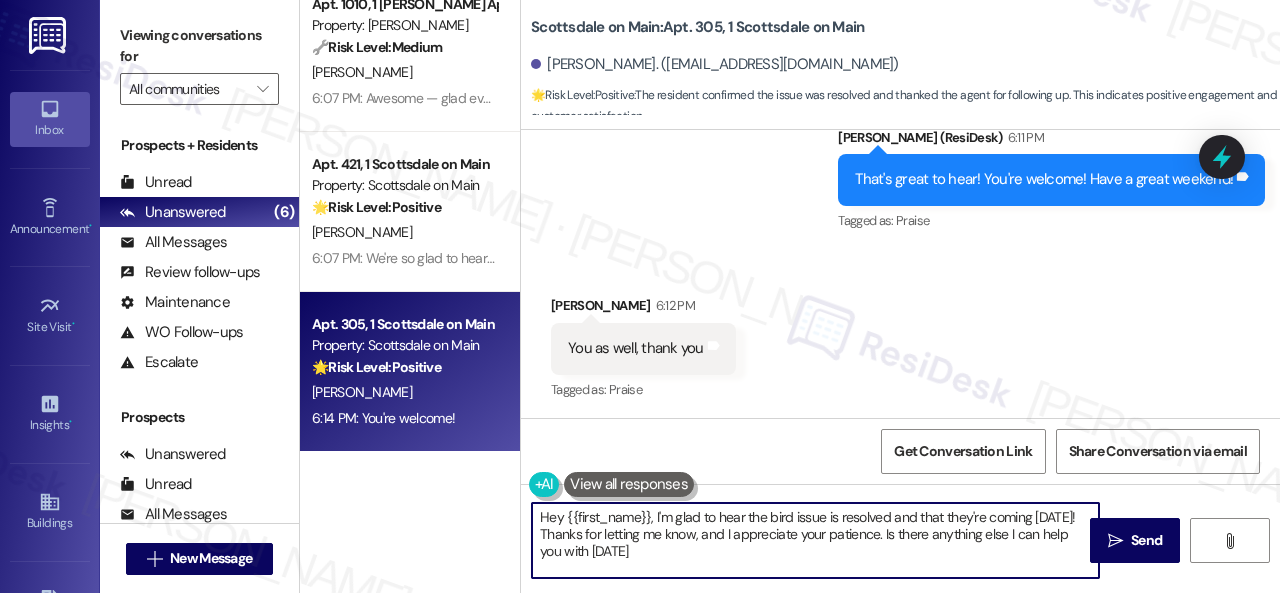 type on "Hey {{first_name}}, I'm glad to hear the bird issue is resolved and that they're coming on Tuesday! Thanks for letting me know, and I appreciate your patience. Is there anything else I can help you with today?" 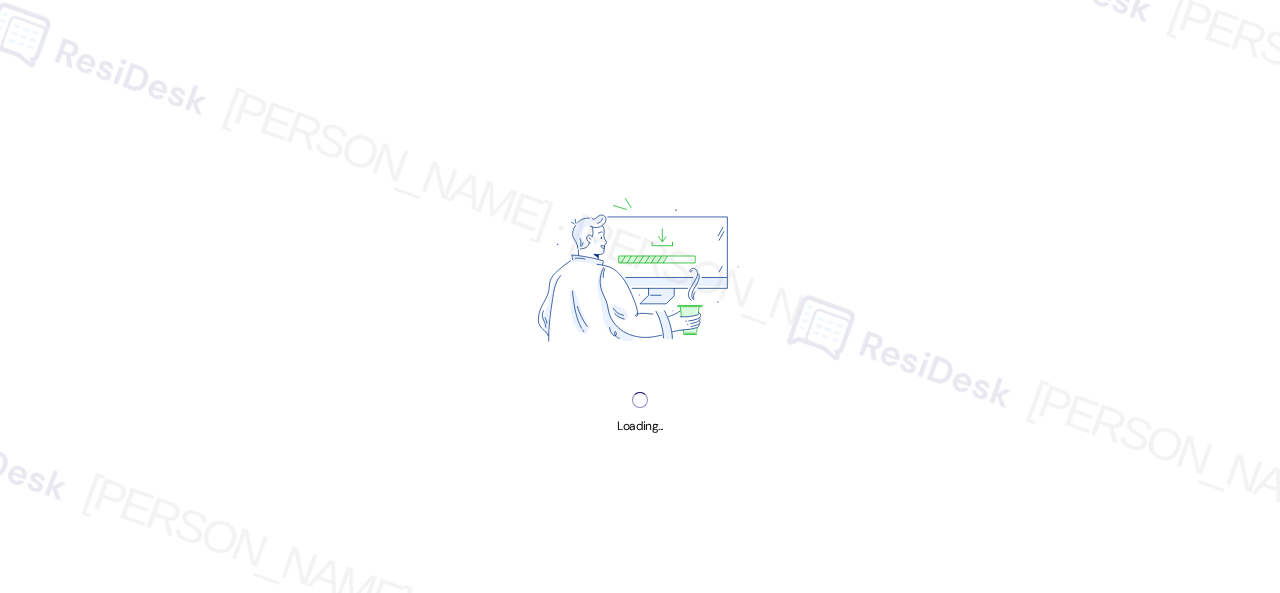 scroll, scrollTop: 0, scrollLeft: 0, axis: both 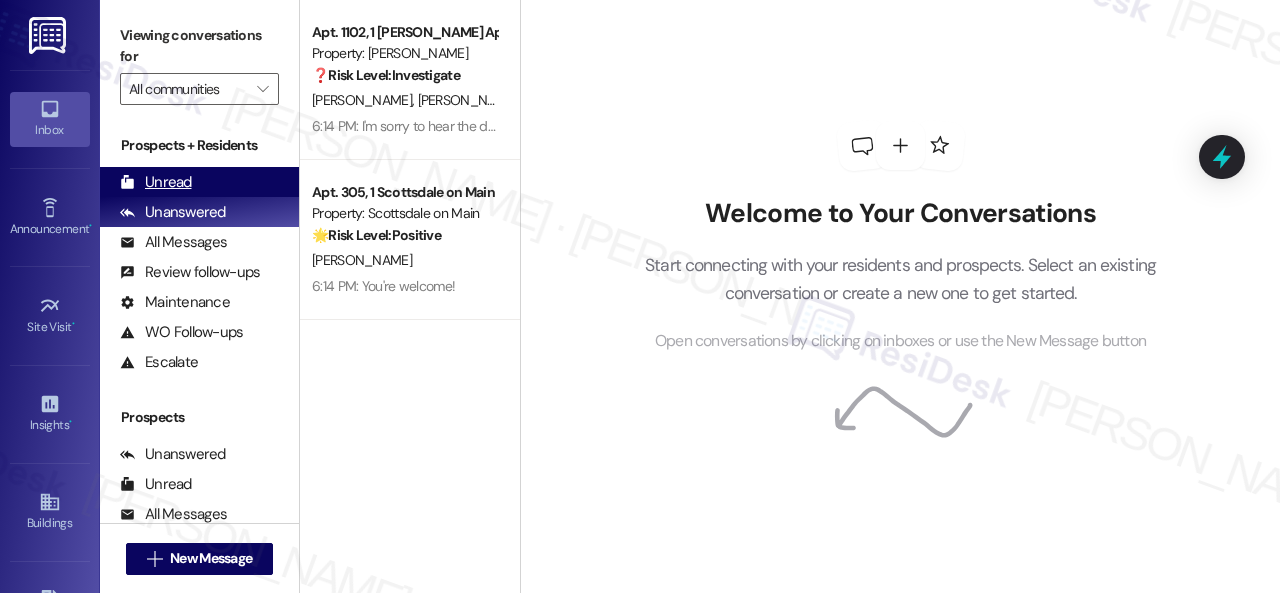 click on "Unread" at bounding box center [156, 182] 